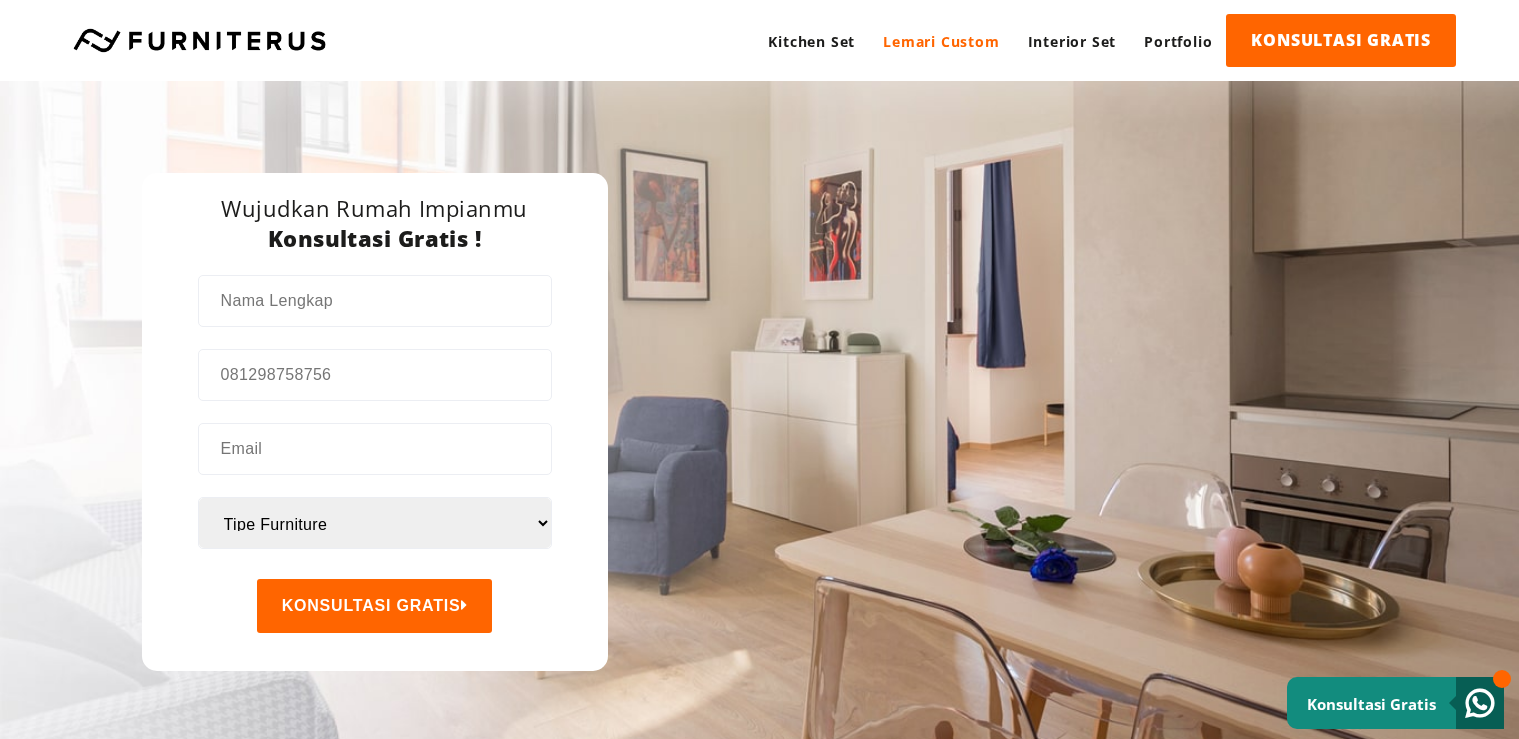 scroll, scrollTop: 0, scrollLeft: 0, axis: both 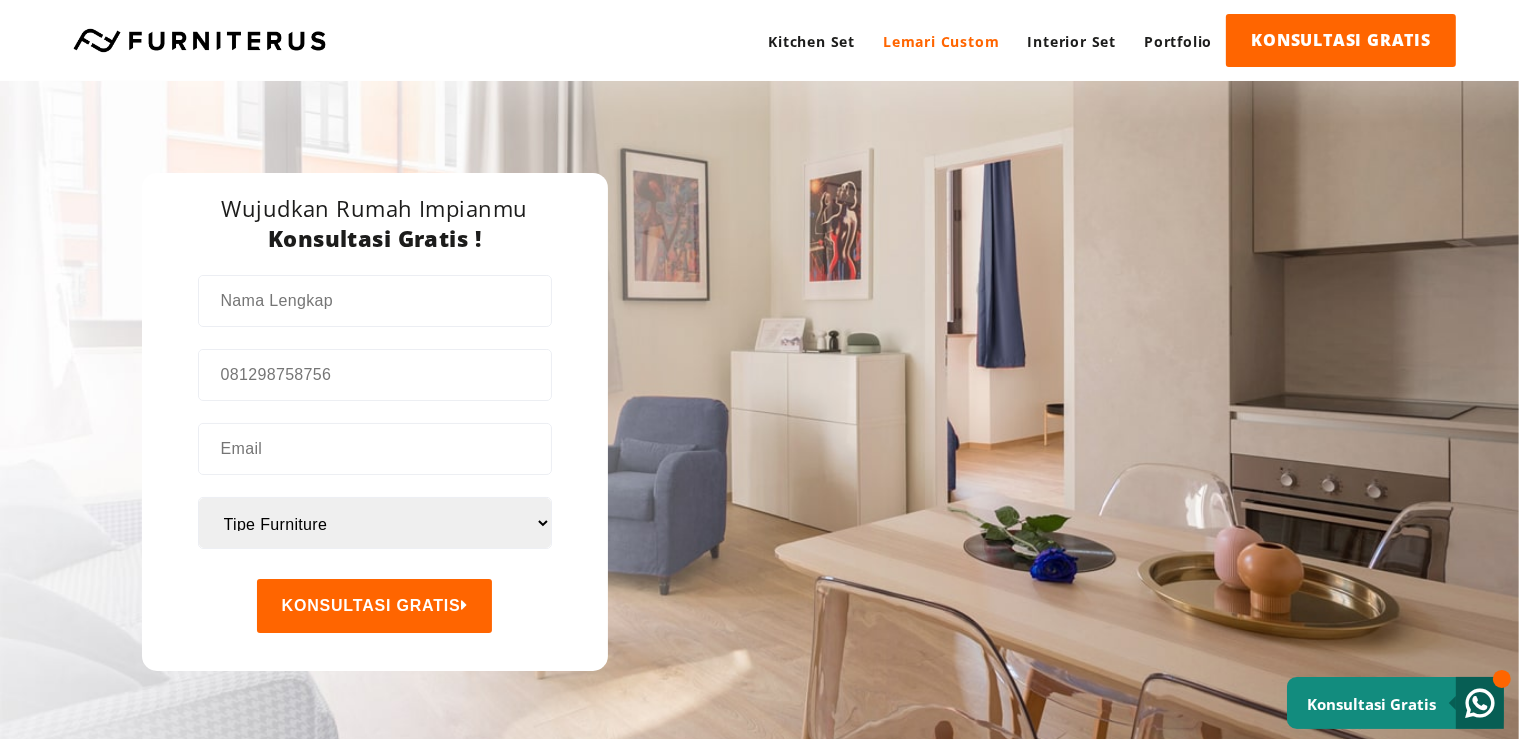 click on "Lemari Custom" at bounding box center (941, 41) 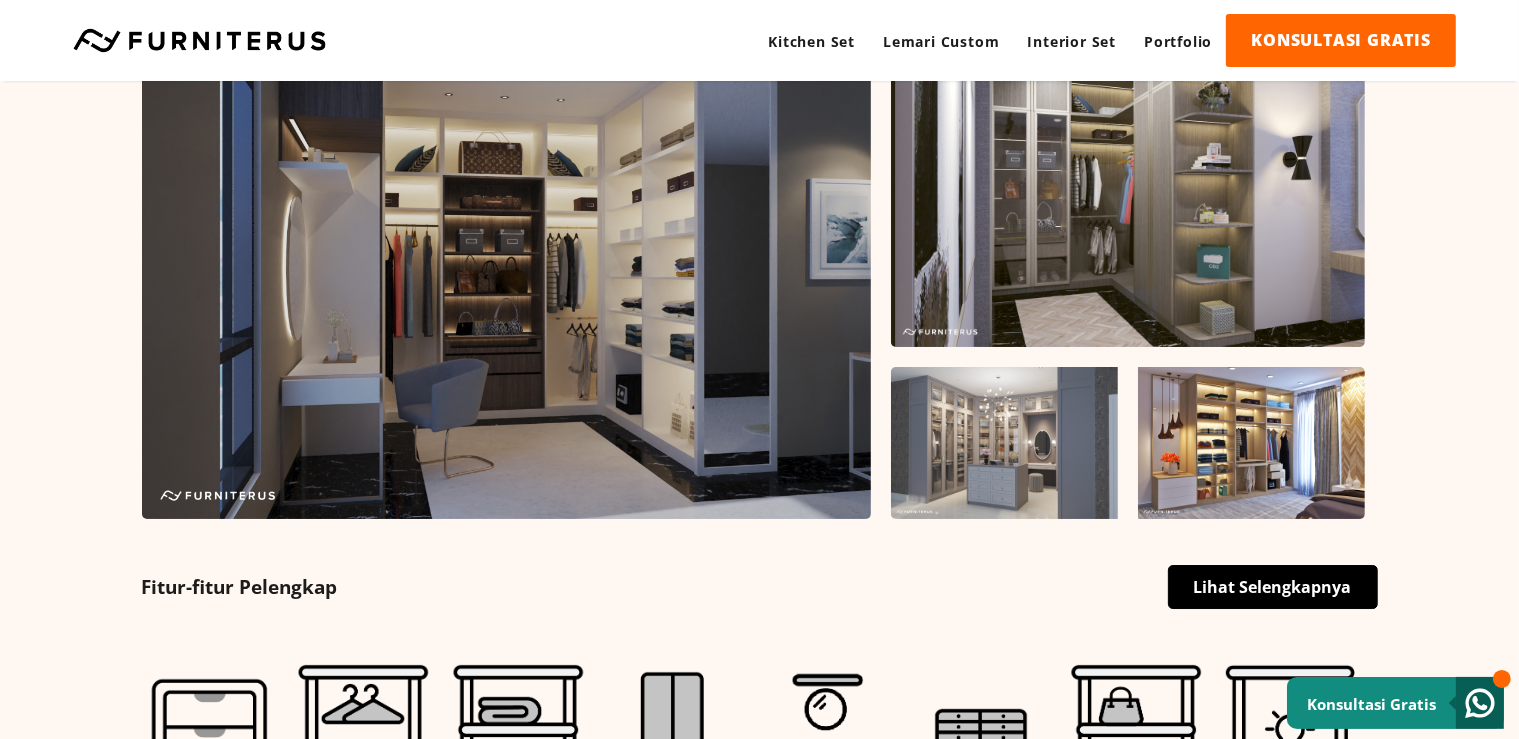 scroll, scrollTop: 95, scrollLeft: 0, axis: vertical 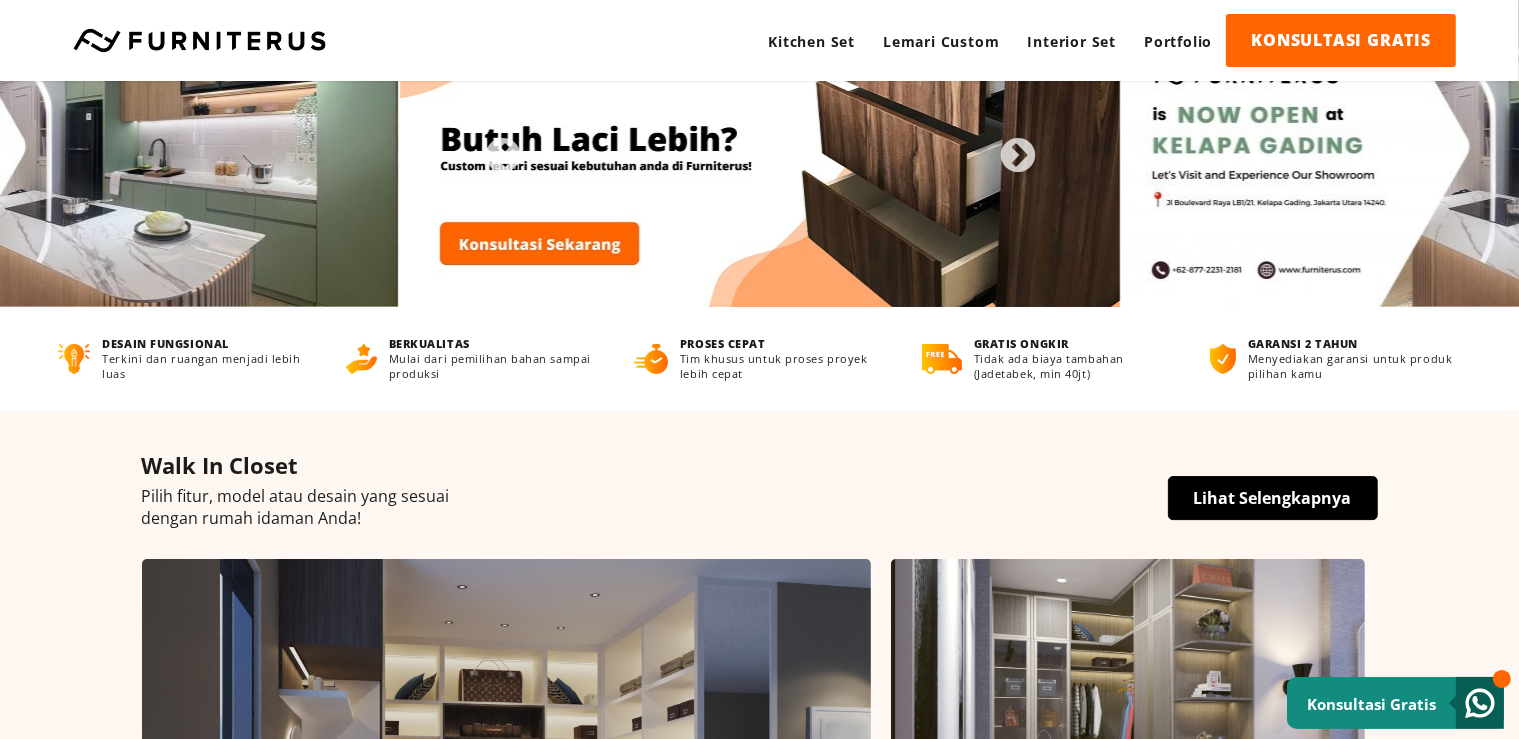 click on "Lihat Selengkapnya" at bounding box center (1273, 498) 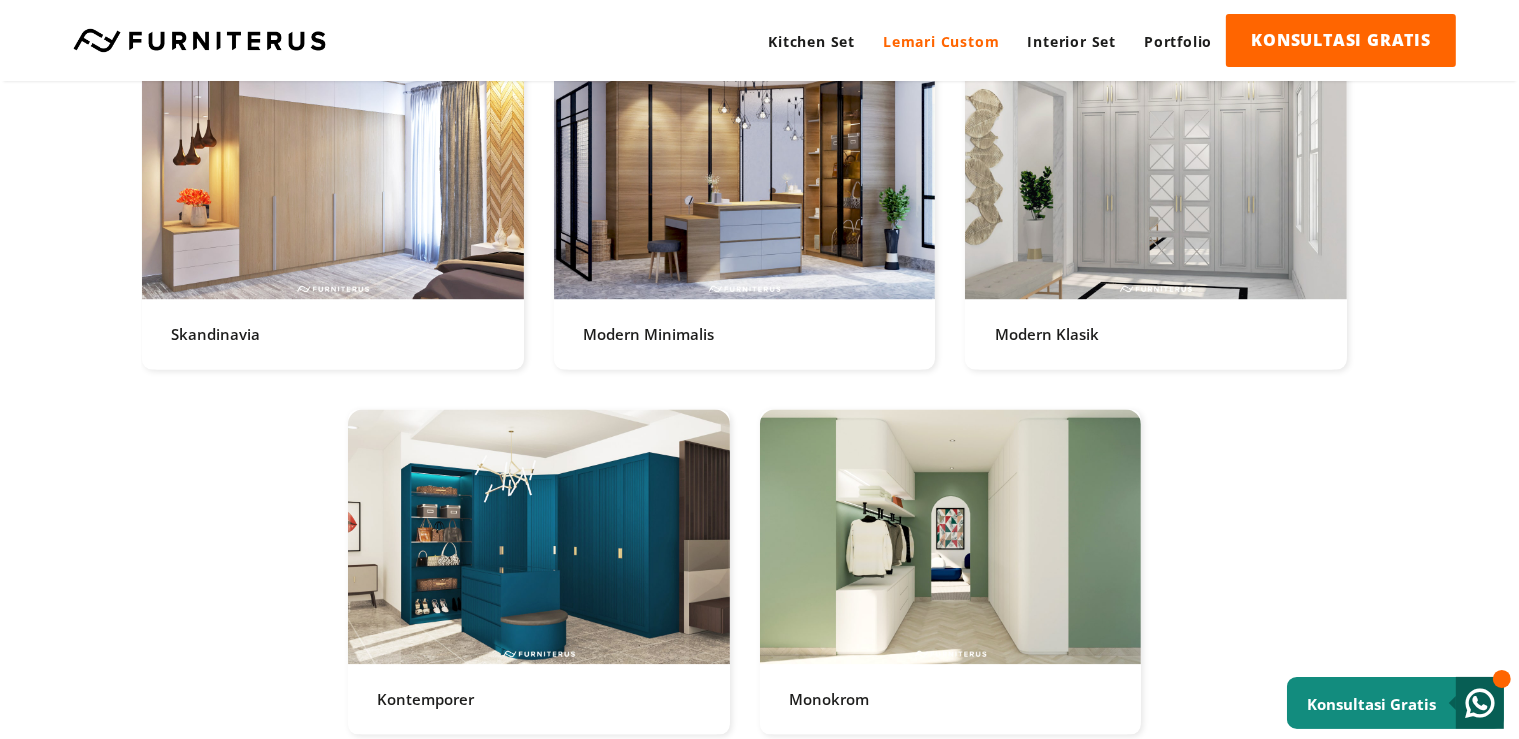scroll, scrollTop: 4012, scrollLeft: 0, axis: vertical 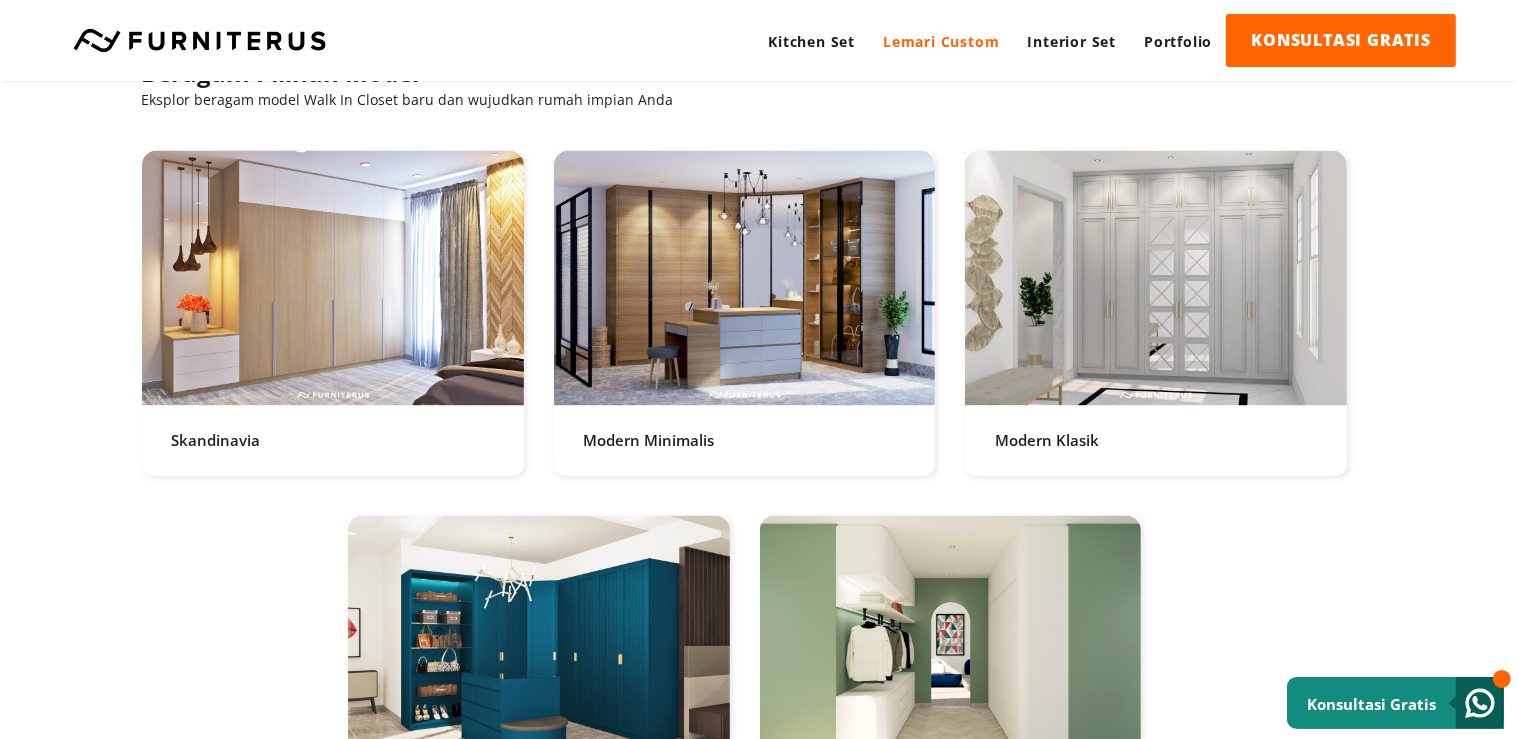 click at bounding box center (333, 312) 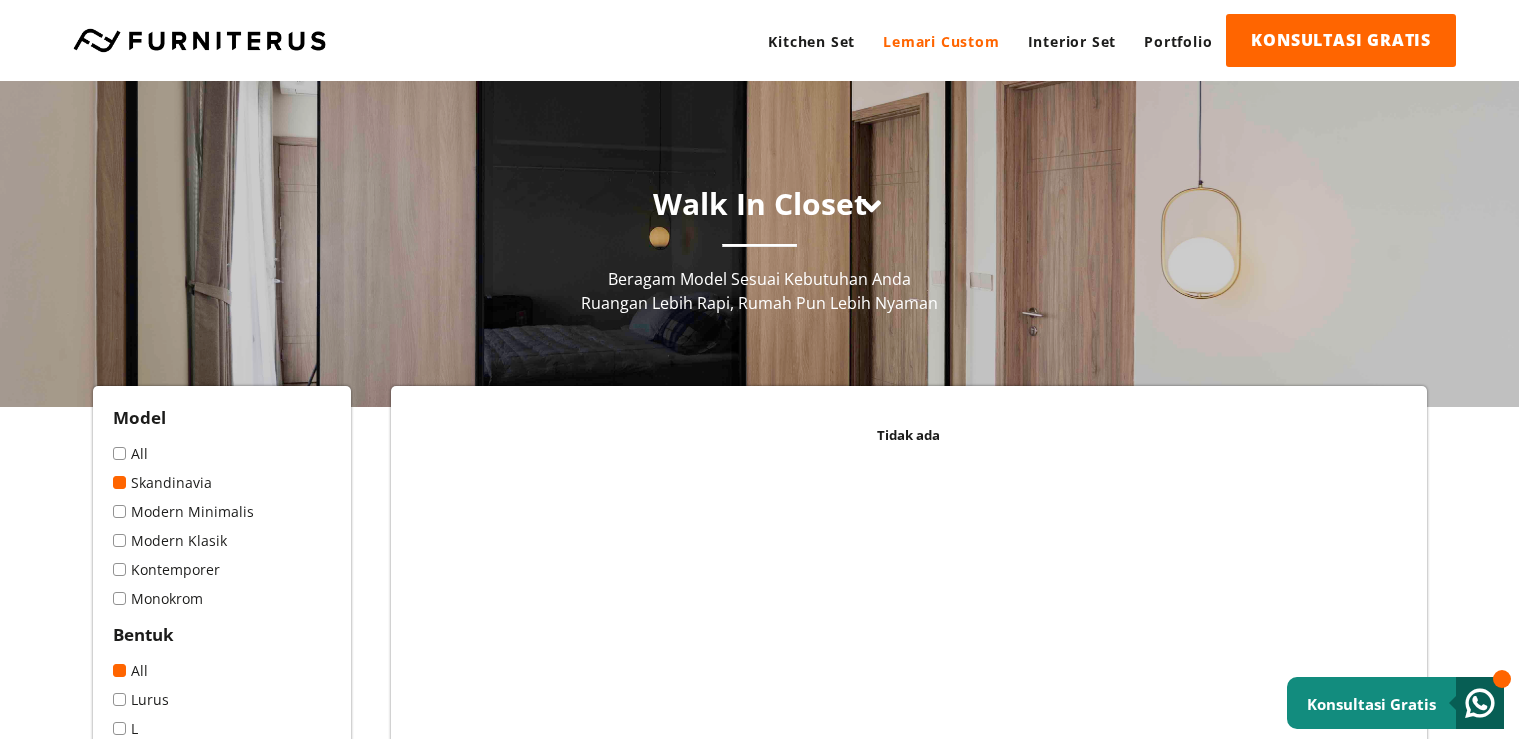 scroll, scrollTop: 316, scrollLeft: 0, axis: vertical 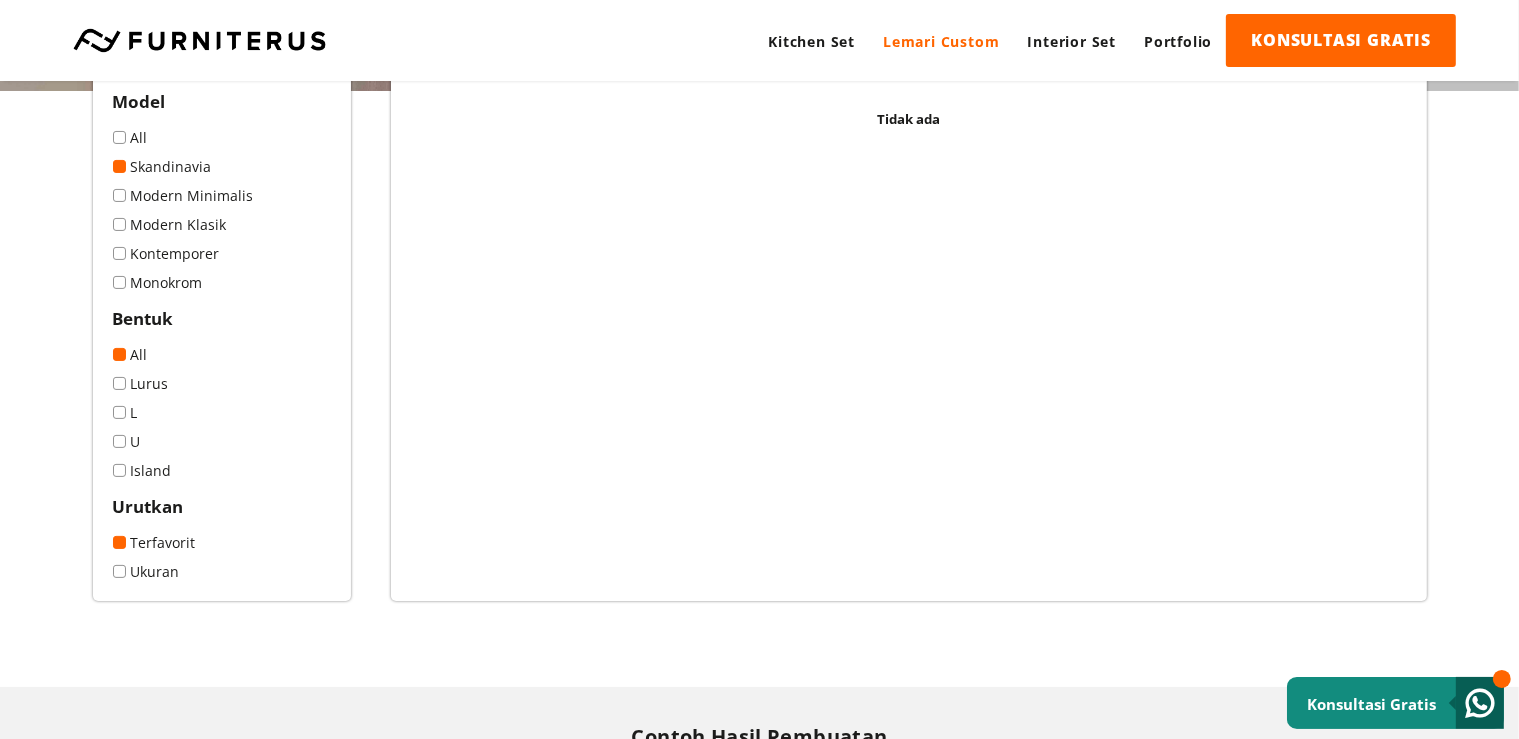 click on "All" at bounding box center (222, 137) 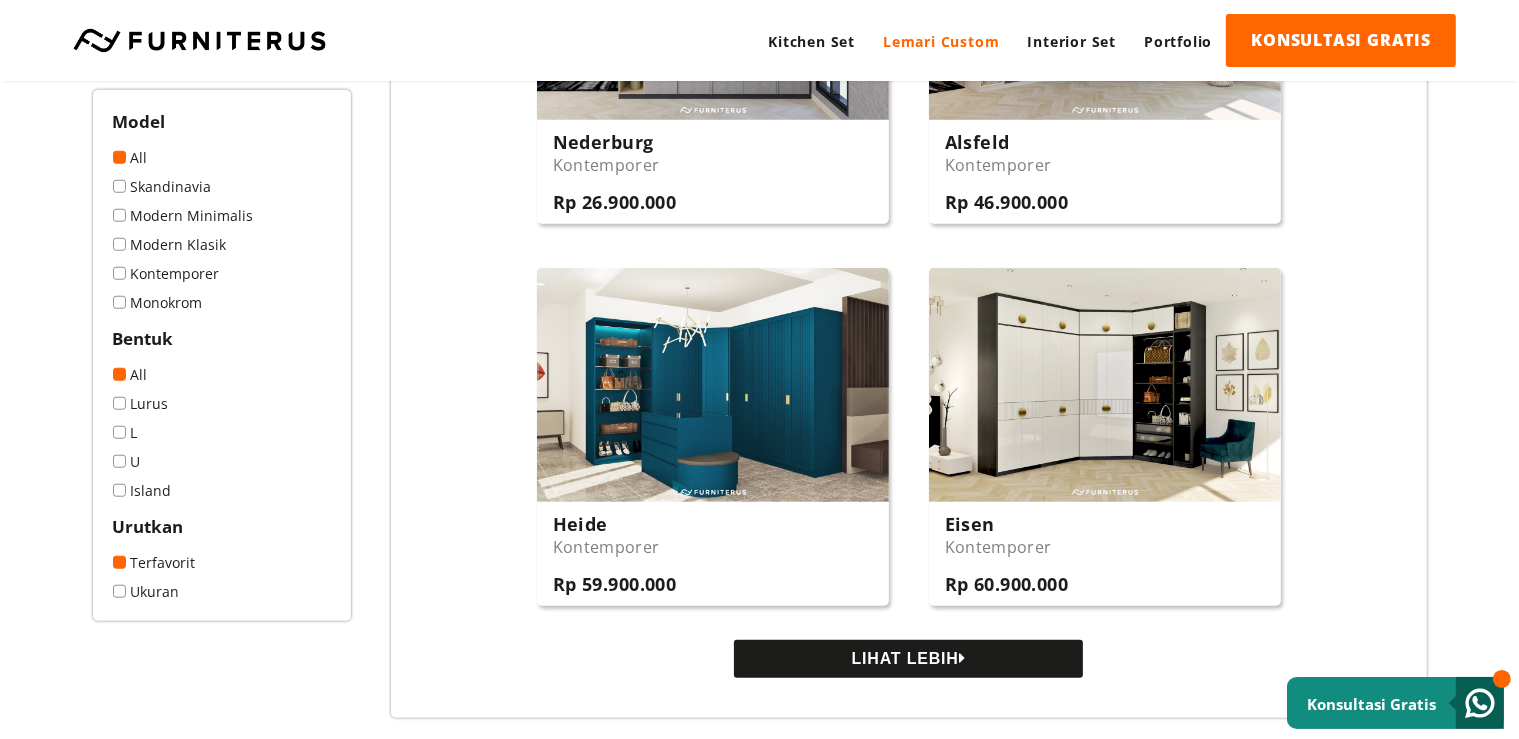 scroll, scrollTop: 2112, scrollLeft: 0, axis: vertical 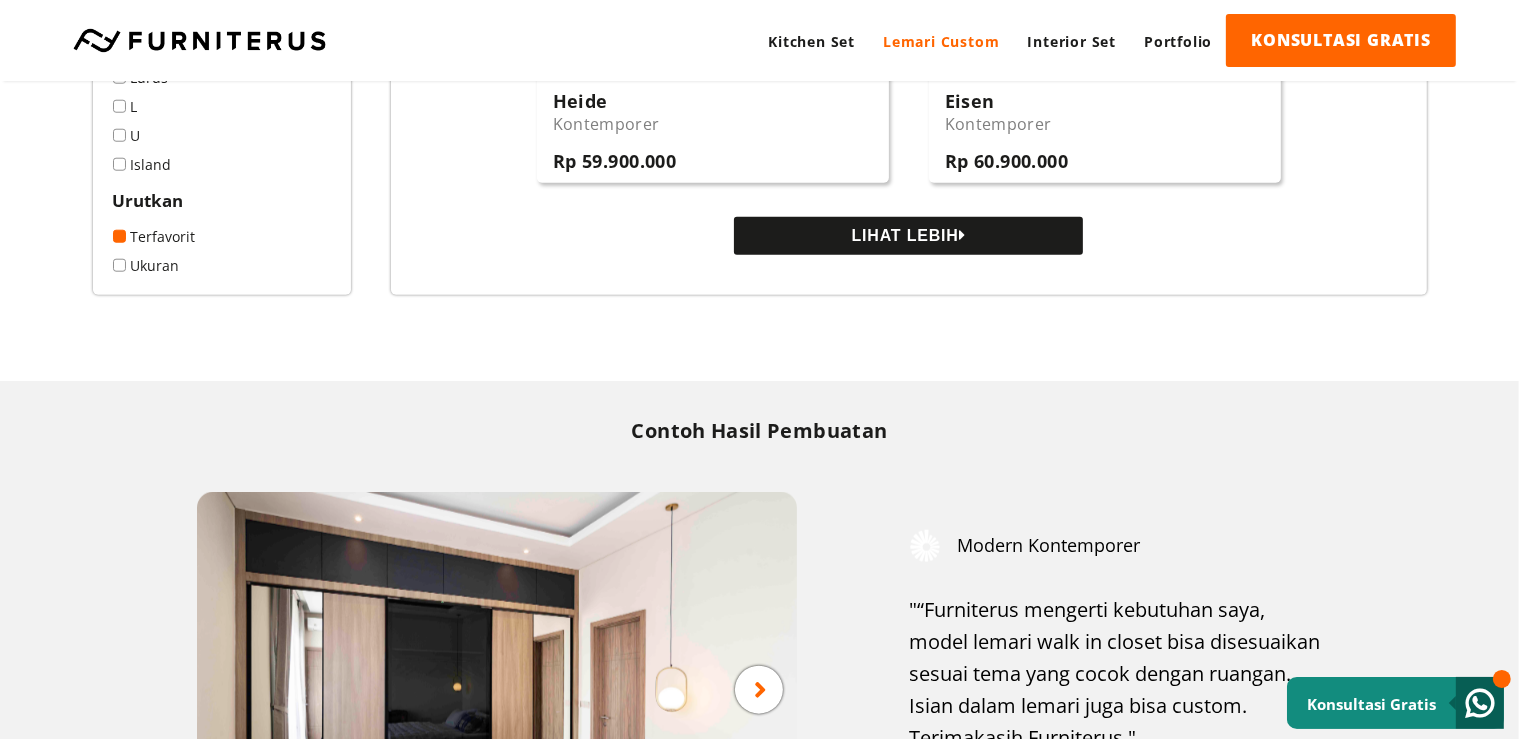 click on "LIHAT LEBIH" at bounding box center [908, 236] 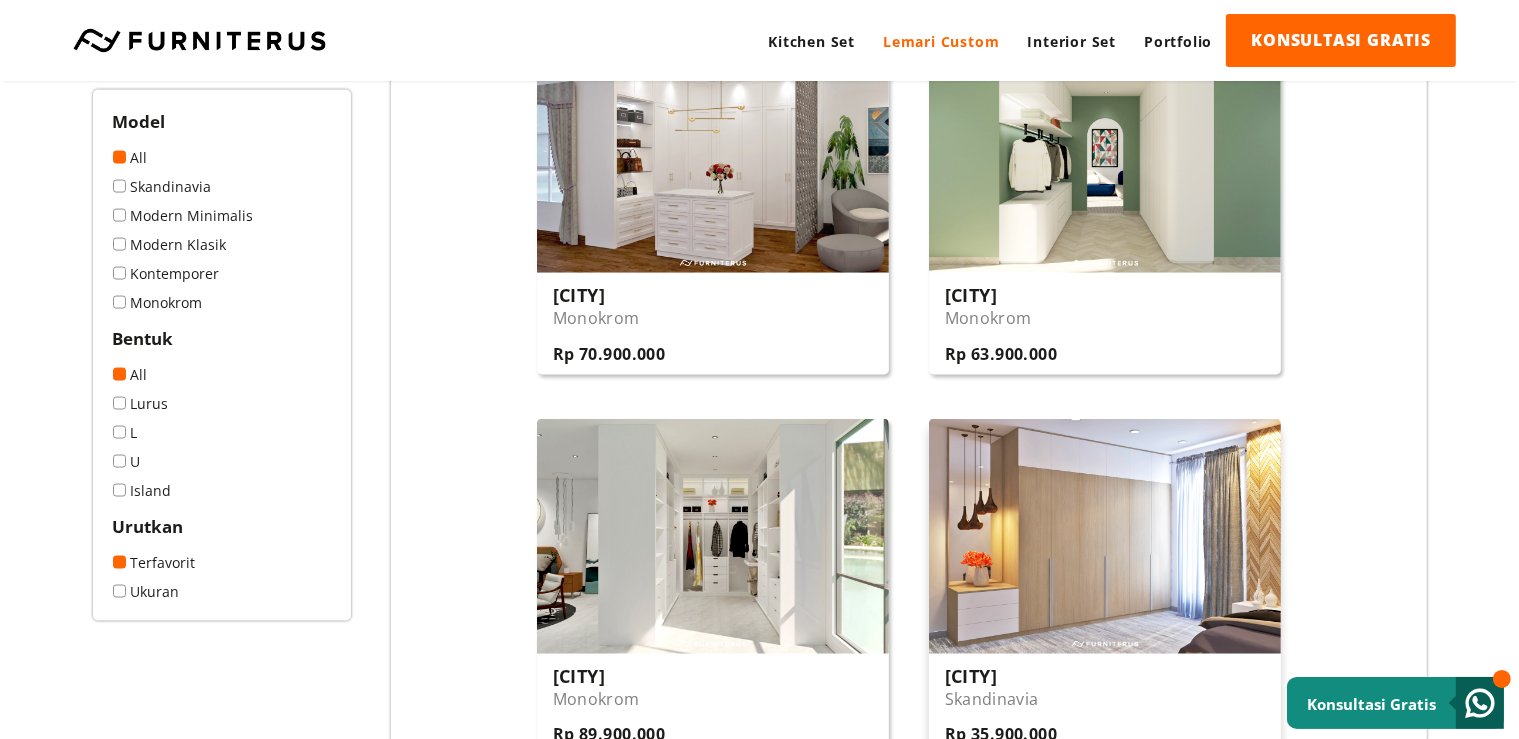 scroll, scrollTop: 3379, scrollLeft: 0, axis: vertical 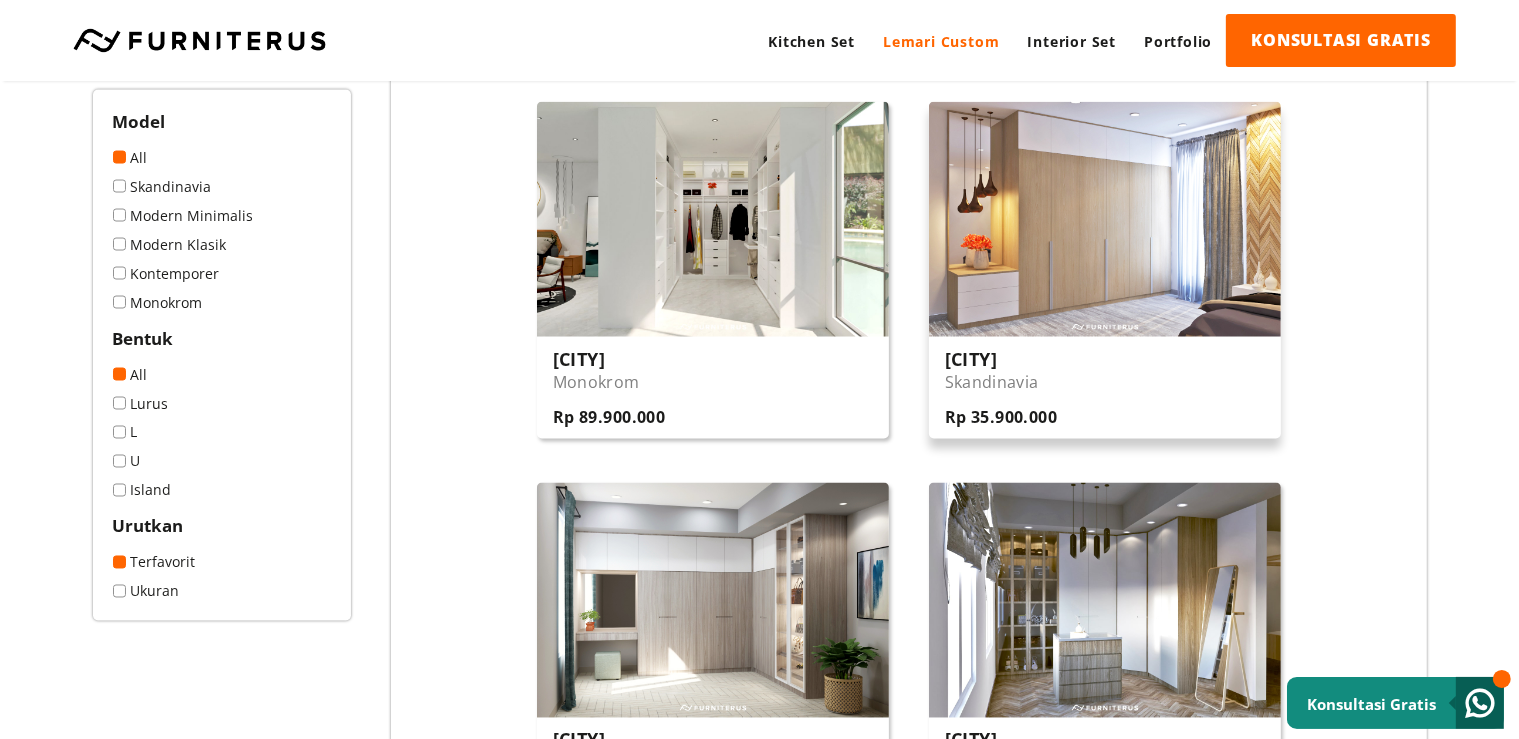 click at bounding box center (1105, 219) 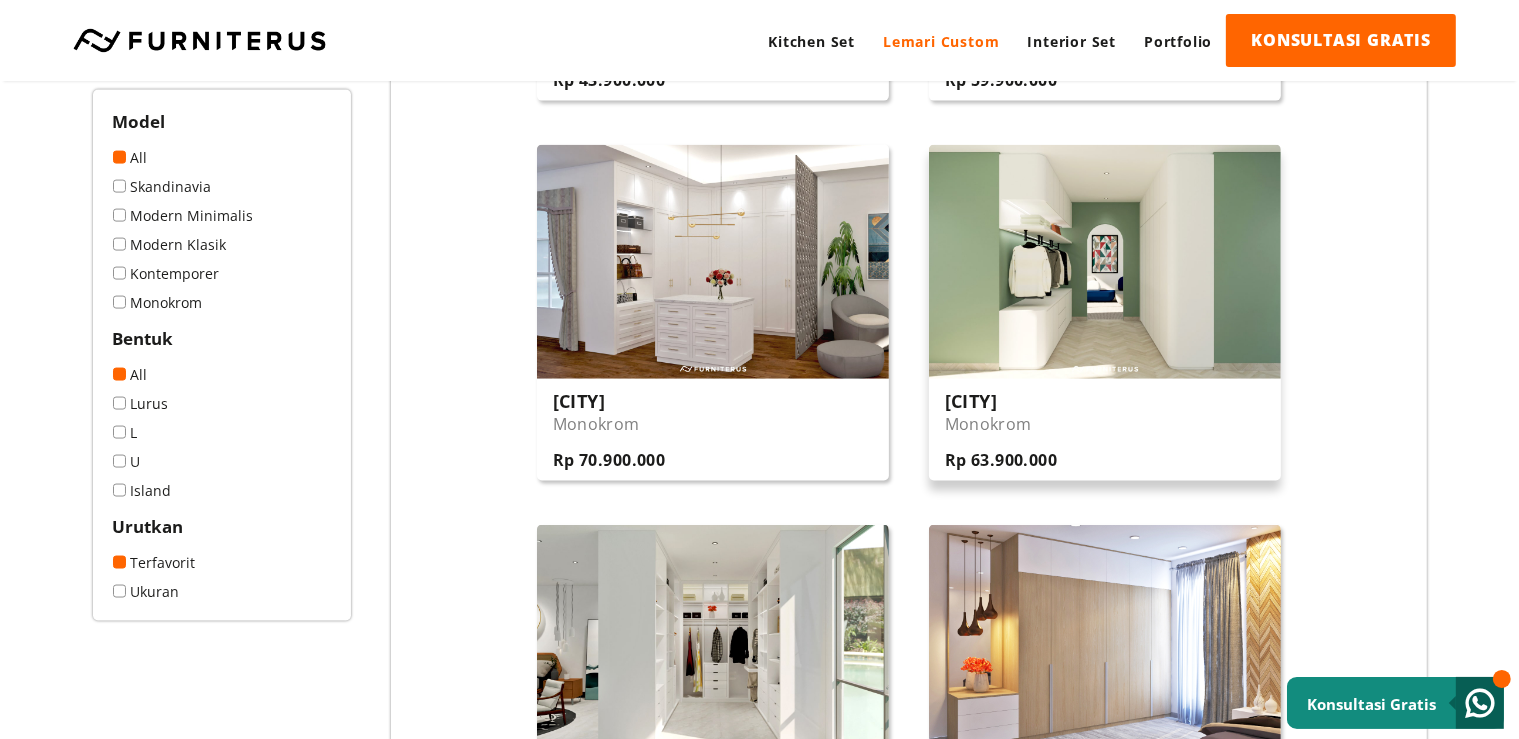 scroll, scrollTop: 3484, scrollLeft: 0, axis: vertical 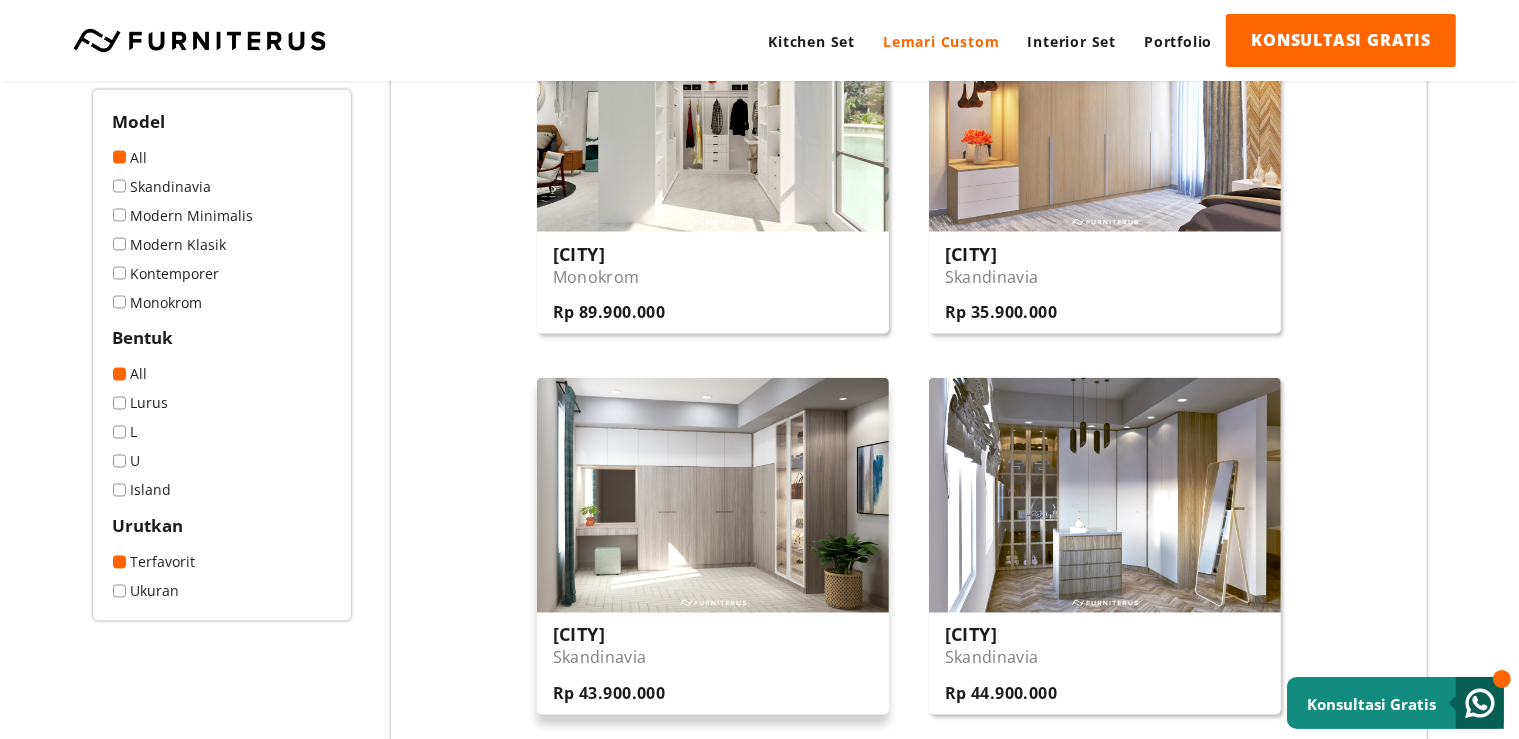 click at bounding box center [713, 495] 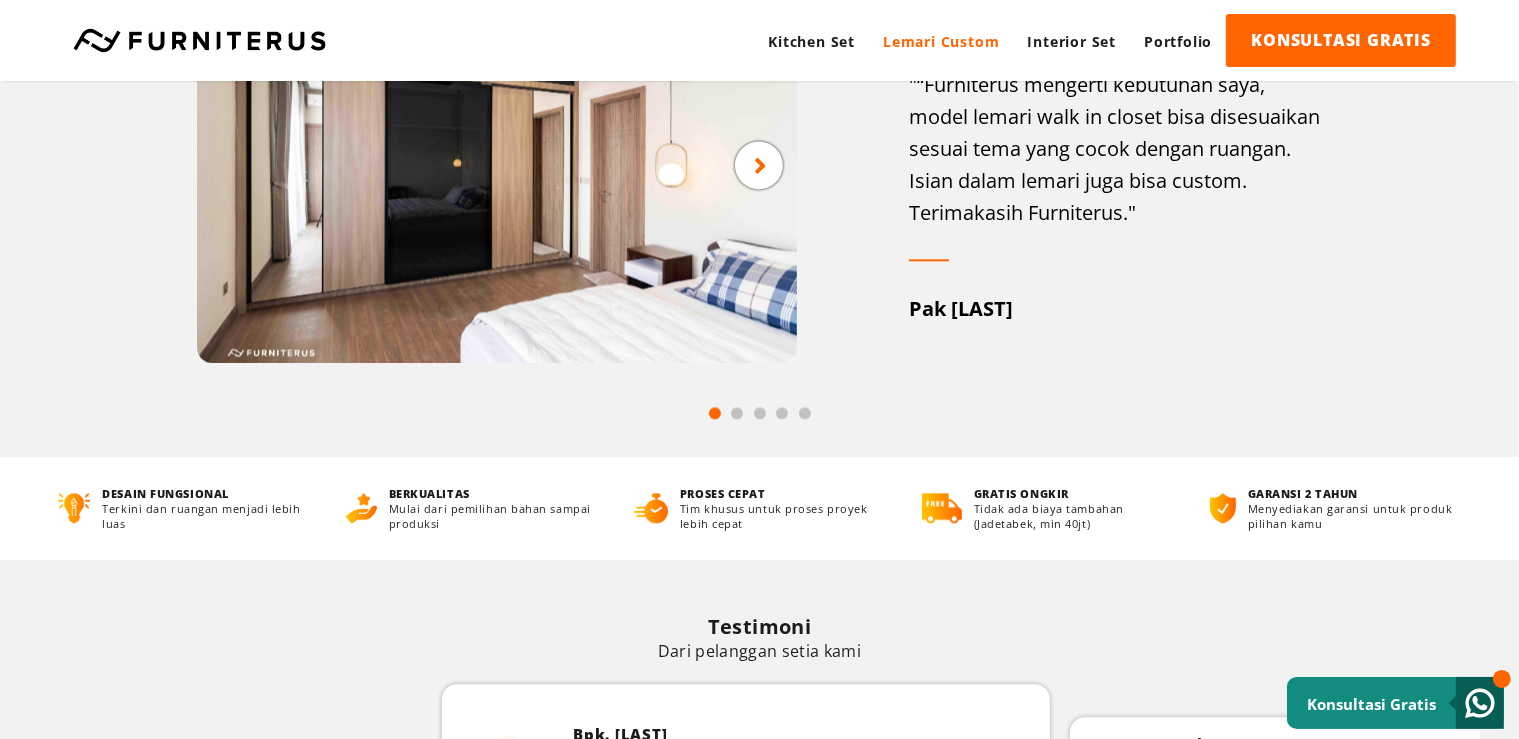 scroll, scrollTop: 3907, scrollLeft: 0, axis: vertical 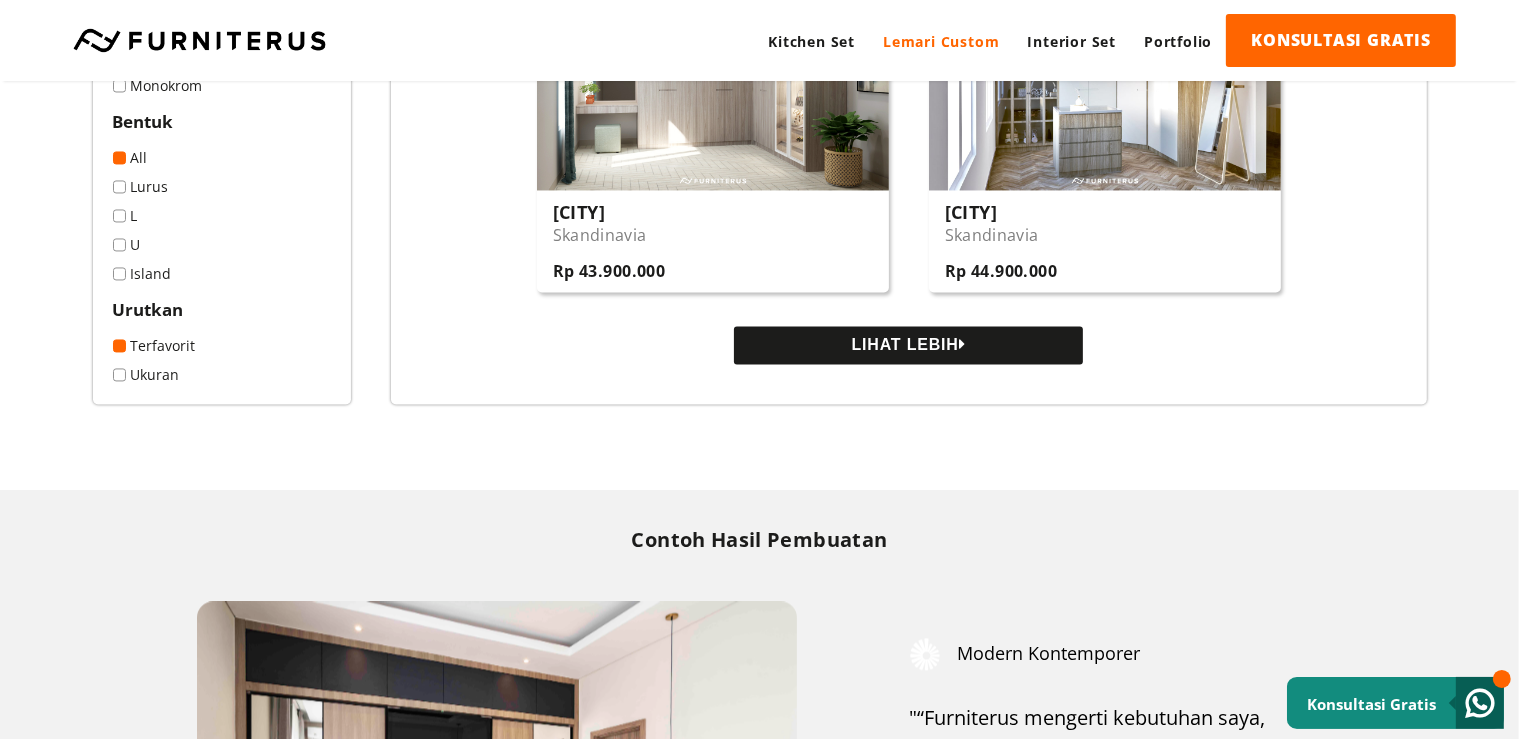 click on "LIHAT LEBIH" at bounding box center [908, 345] 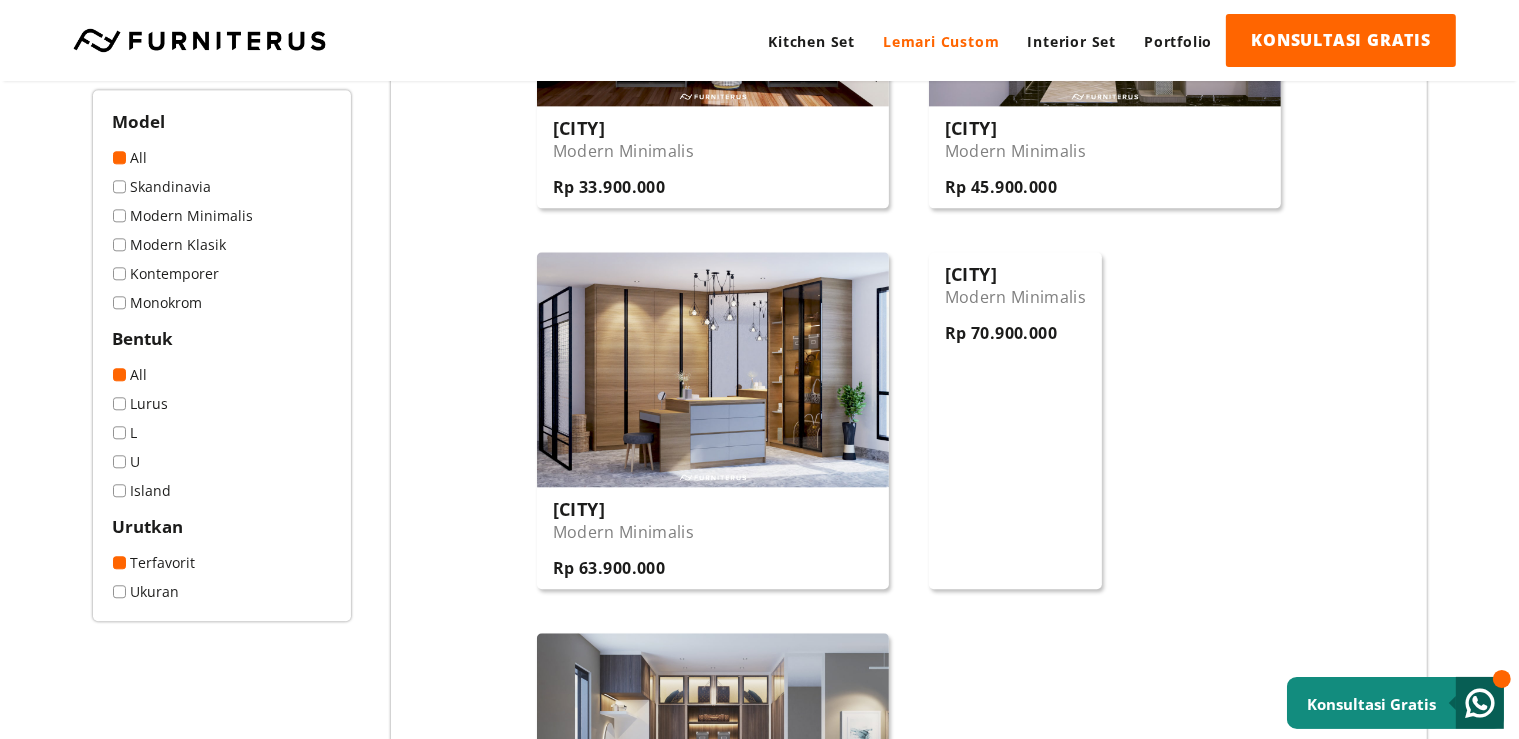scroll, scrollTop: 5174, scrollLeft: 0, axis: vertical 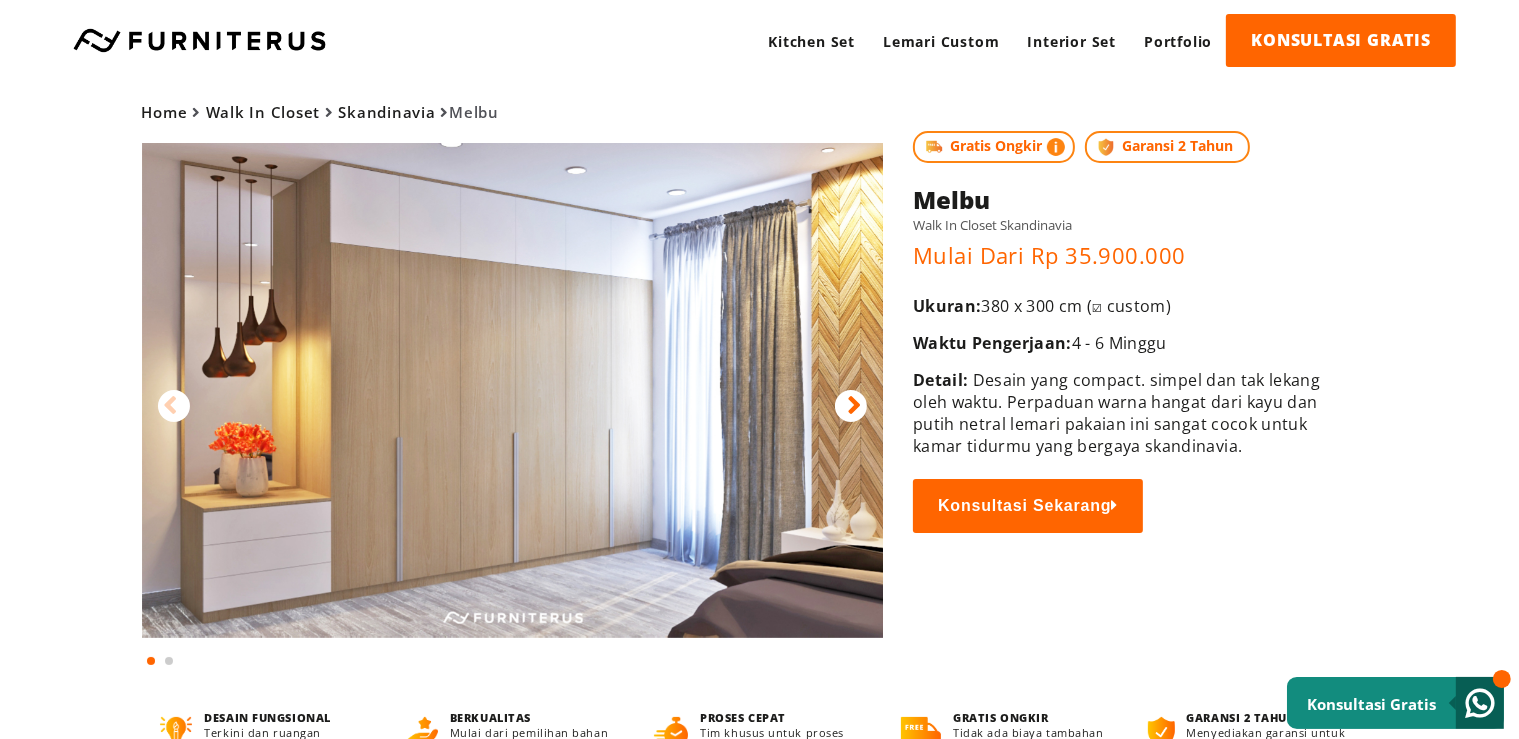 click at bounding box center (851, 406) 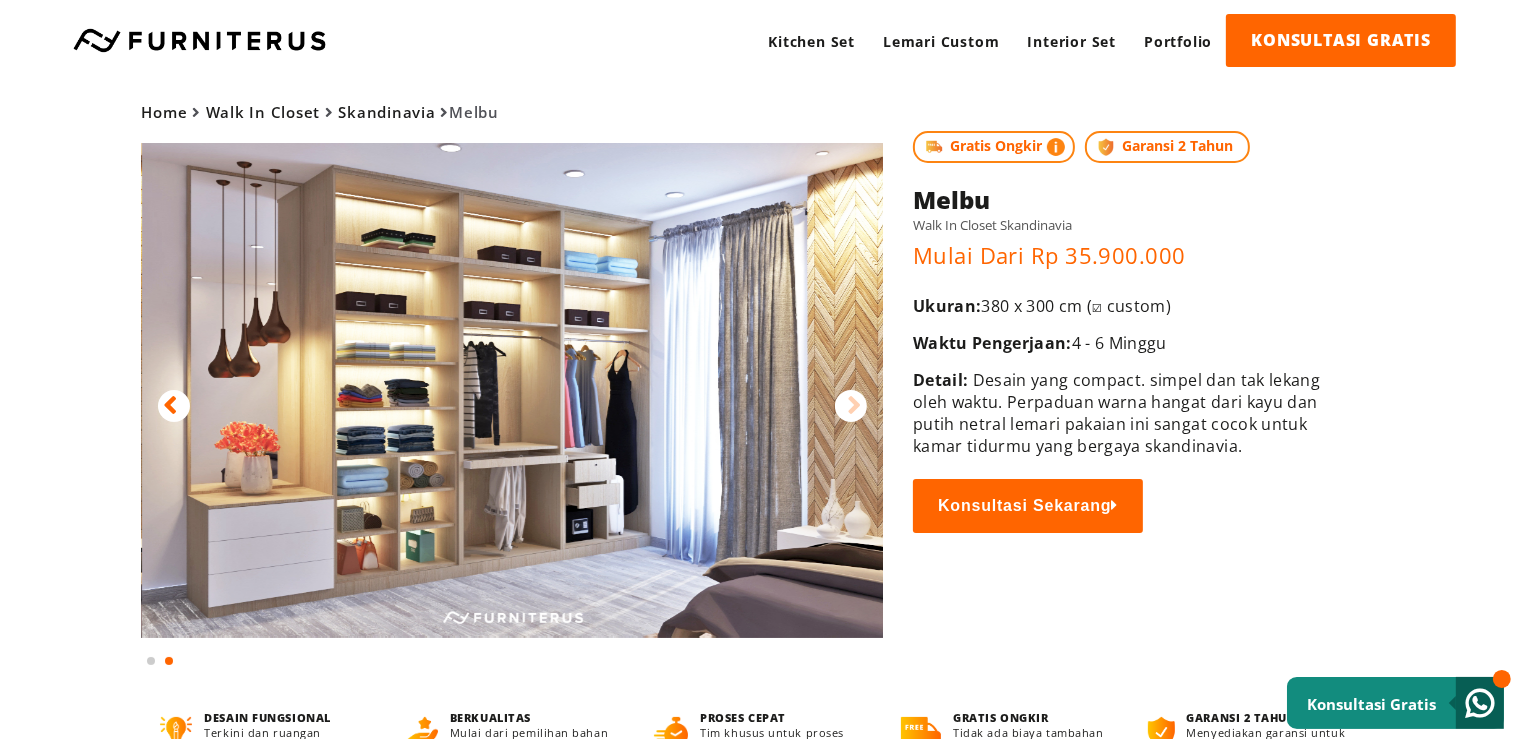 click at bounding box center [851, 406] 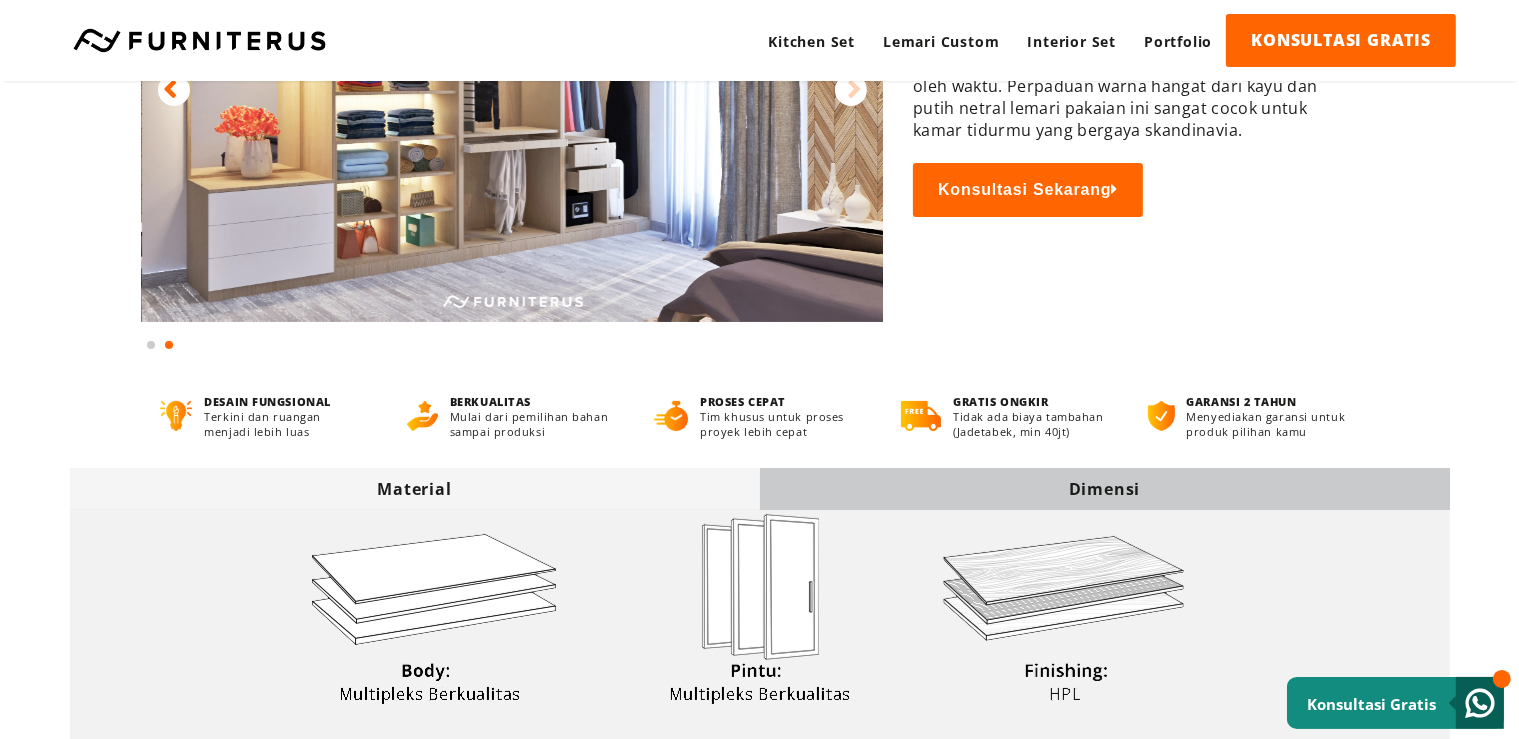scroll, scrollTop: 0, scrollLeft: 0, axis: both 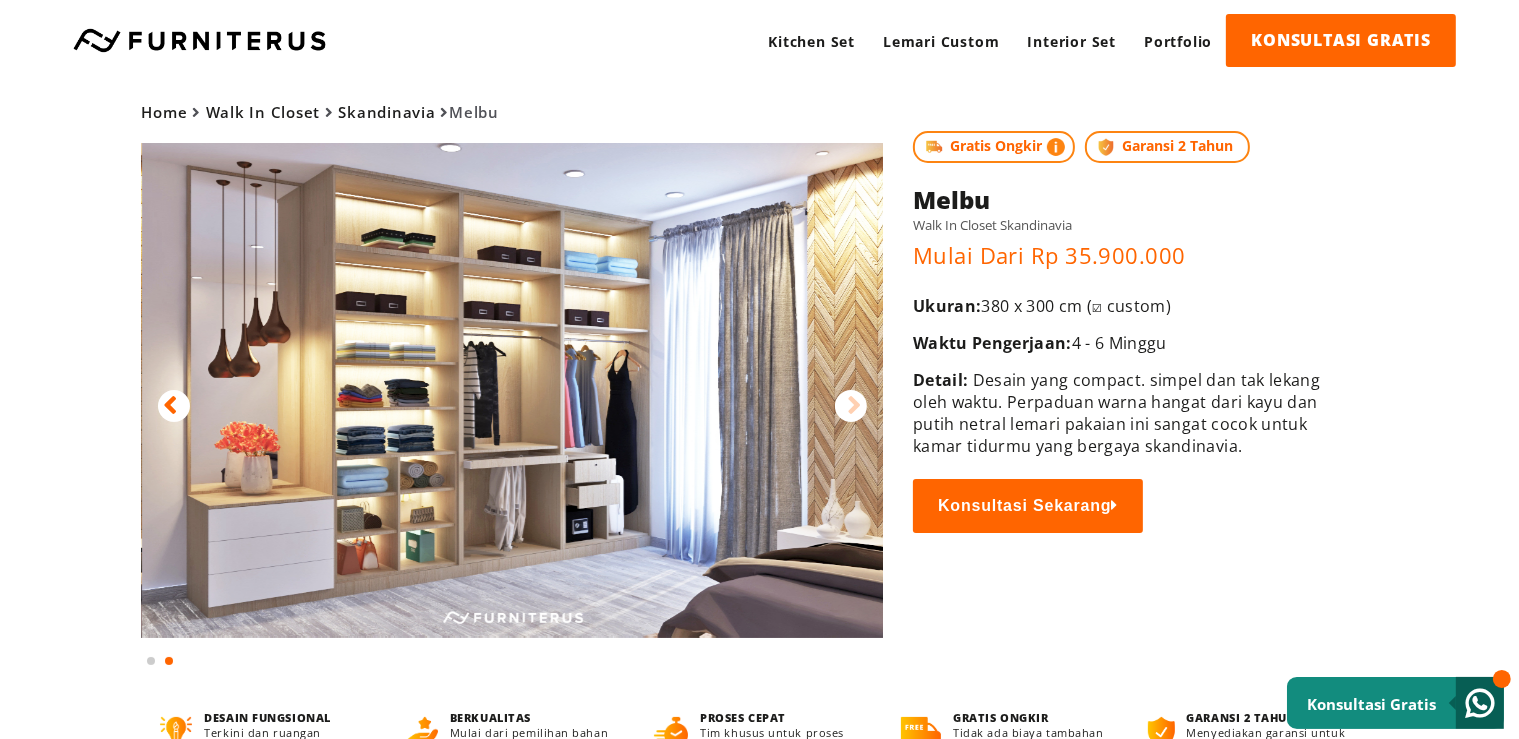 click at bounding box center (851, 406) 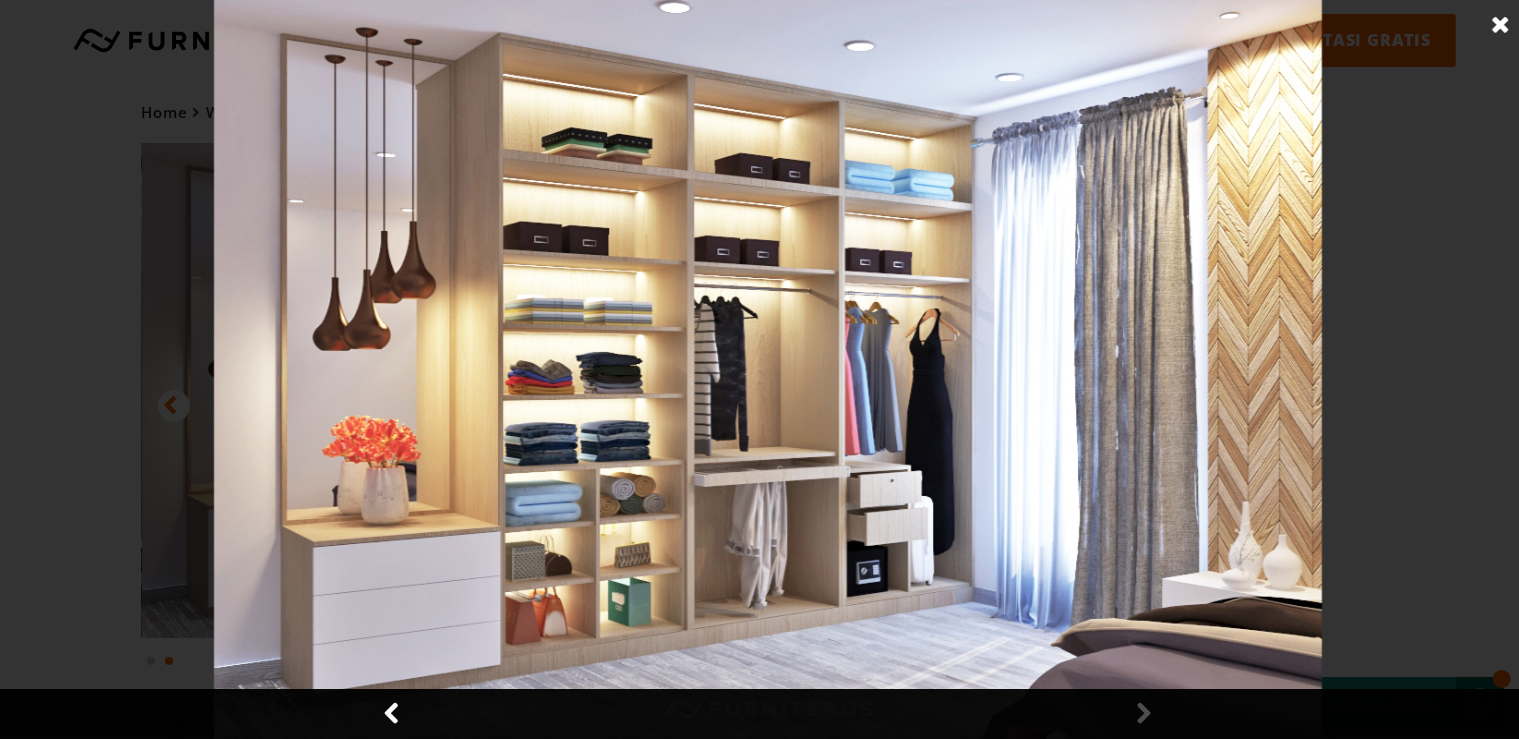 click at bounding box center [768, 369] 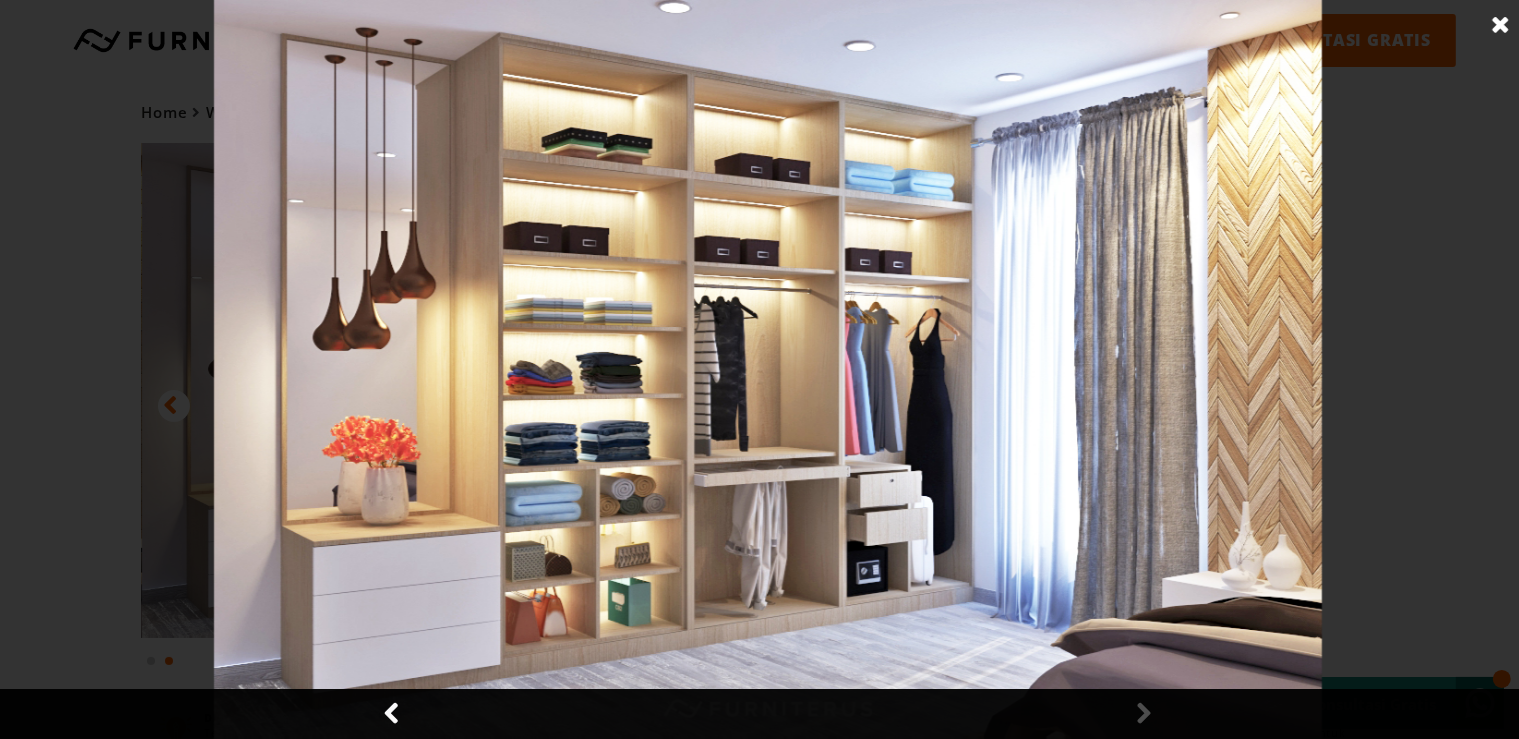 click at bounding box center (768, 369) 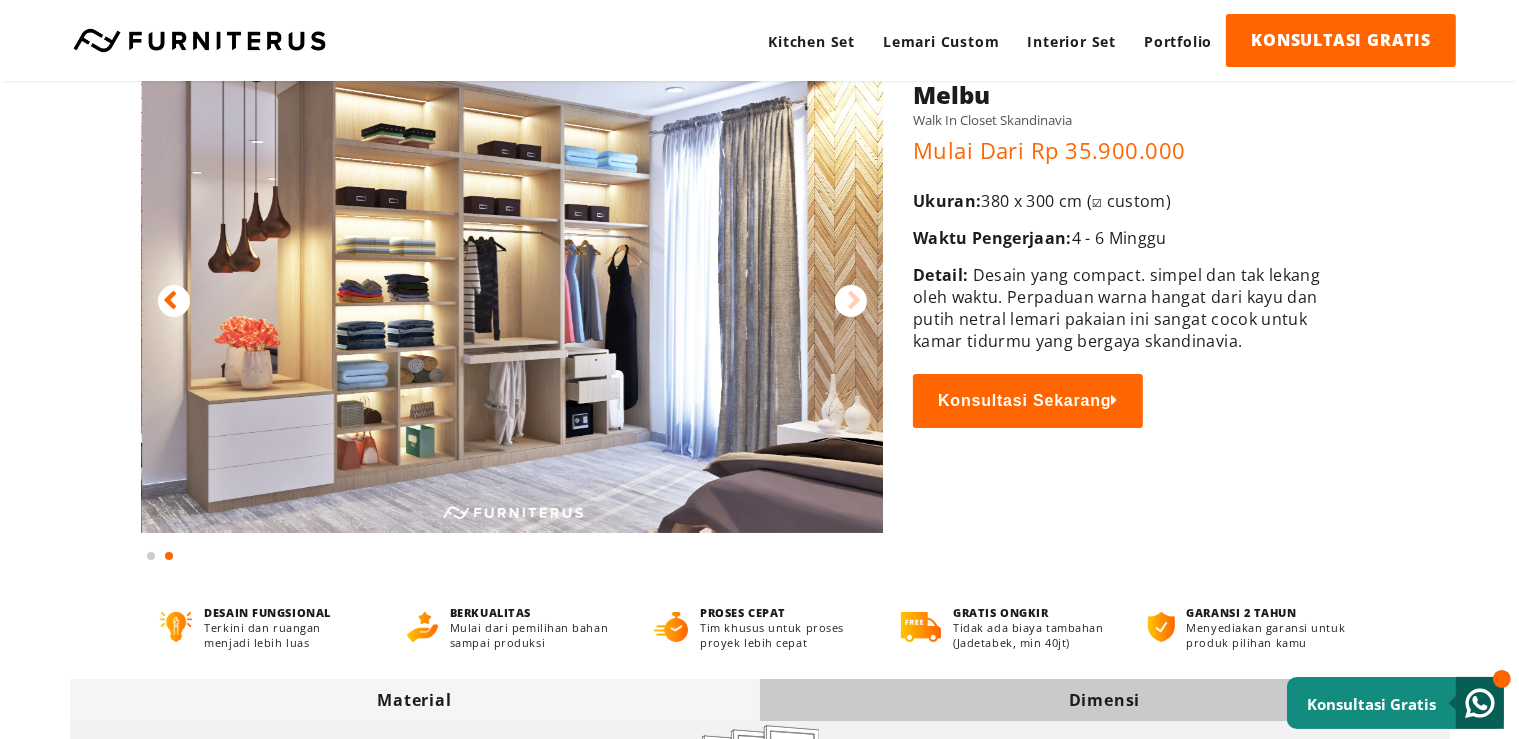scroll, scrollTop: 0, scrollLeft: 0, axis: both 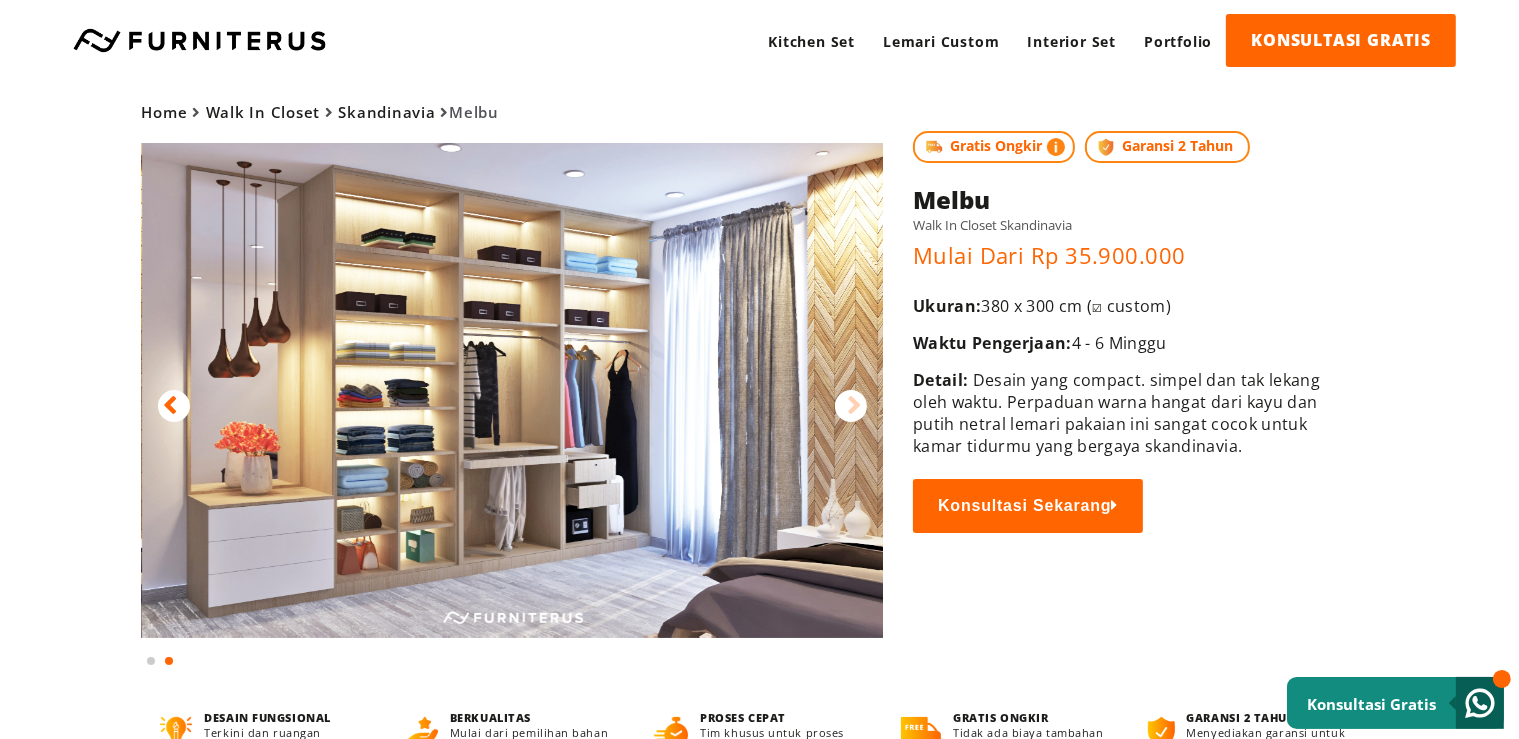 click at bounding box center [174, 406] 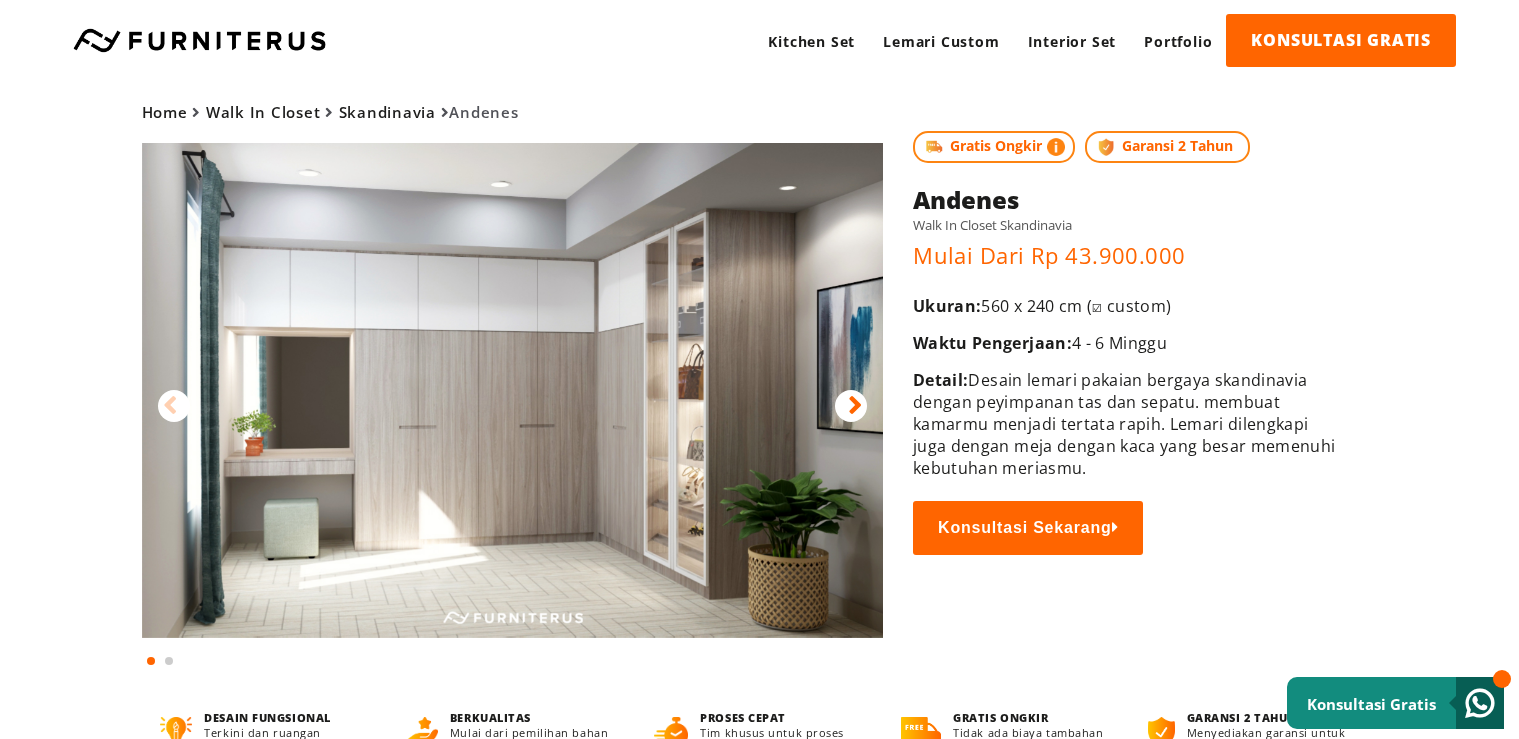 scroll, scrollTop: 0, scrollLeft: 0, axis: both 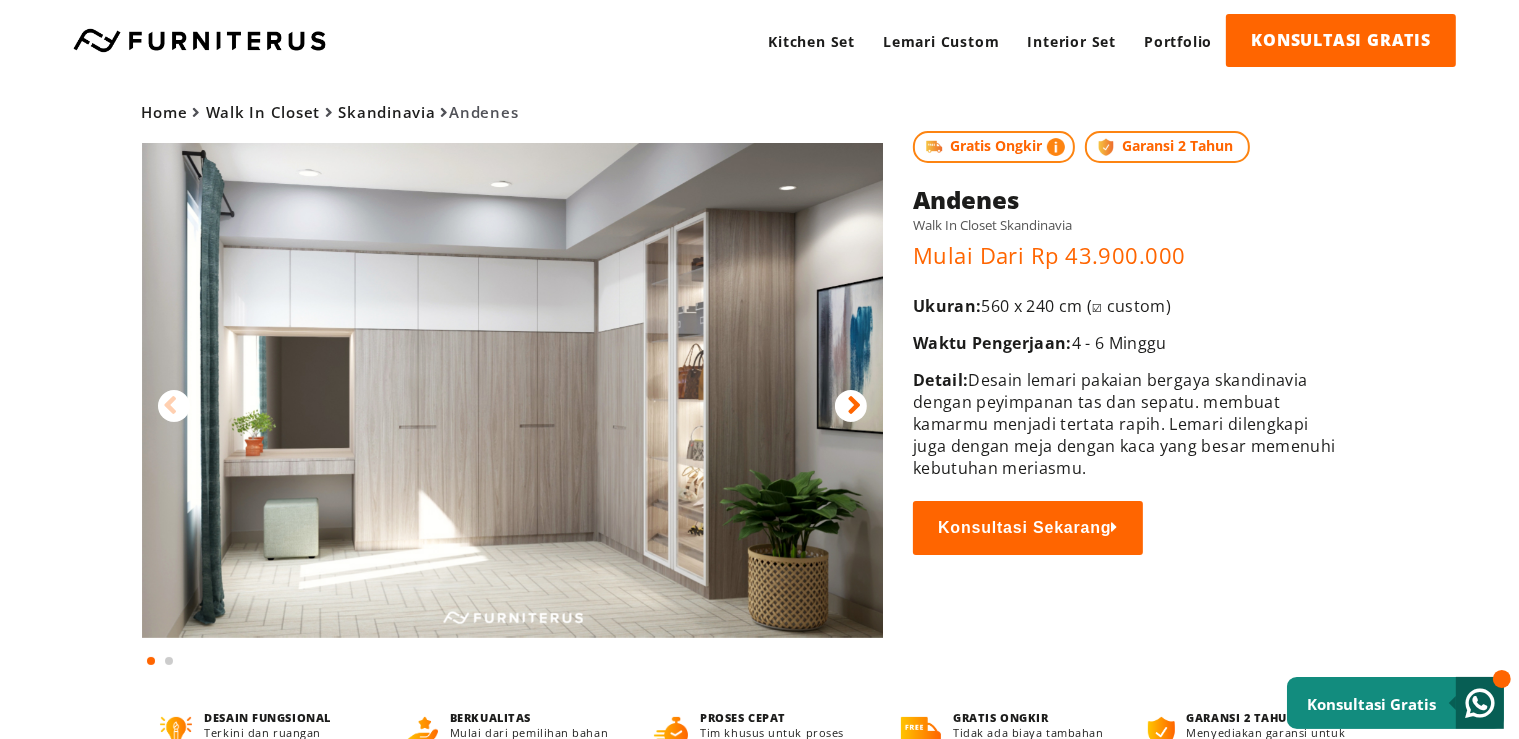 click at bounding box center [513, 390] 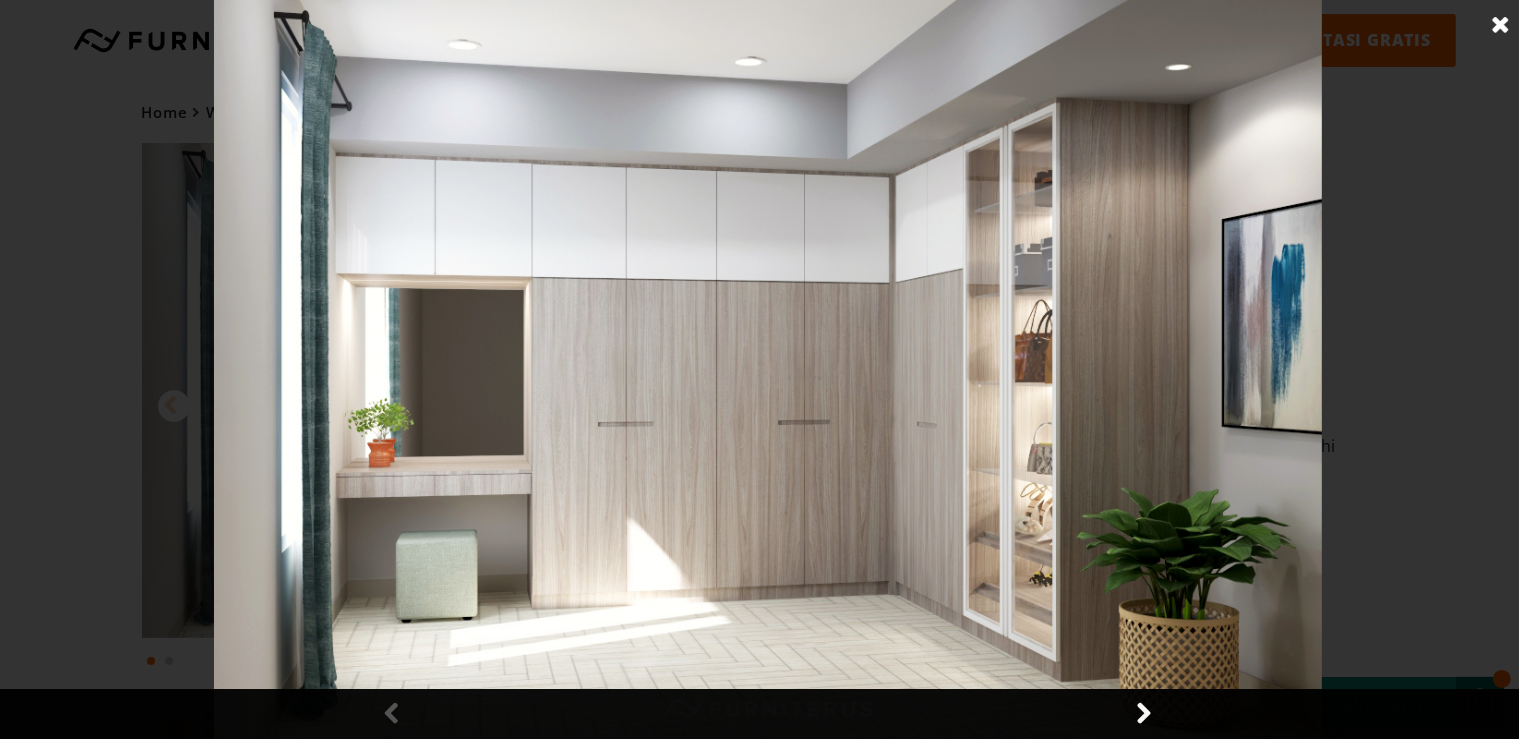 click at bounding box center [768, 369] 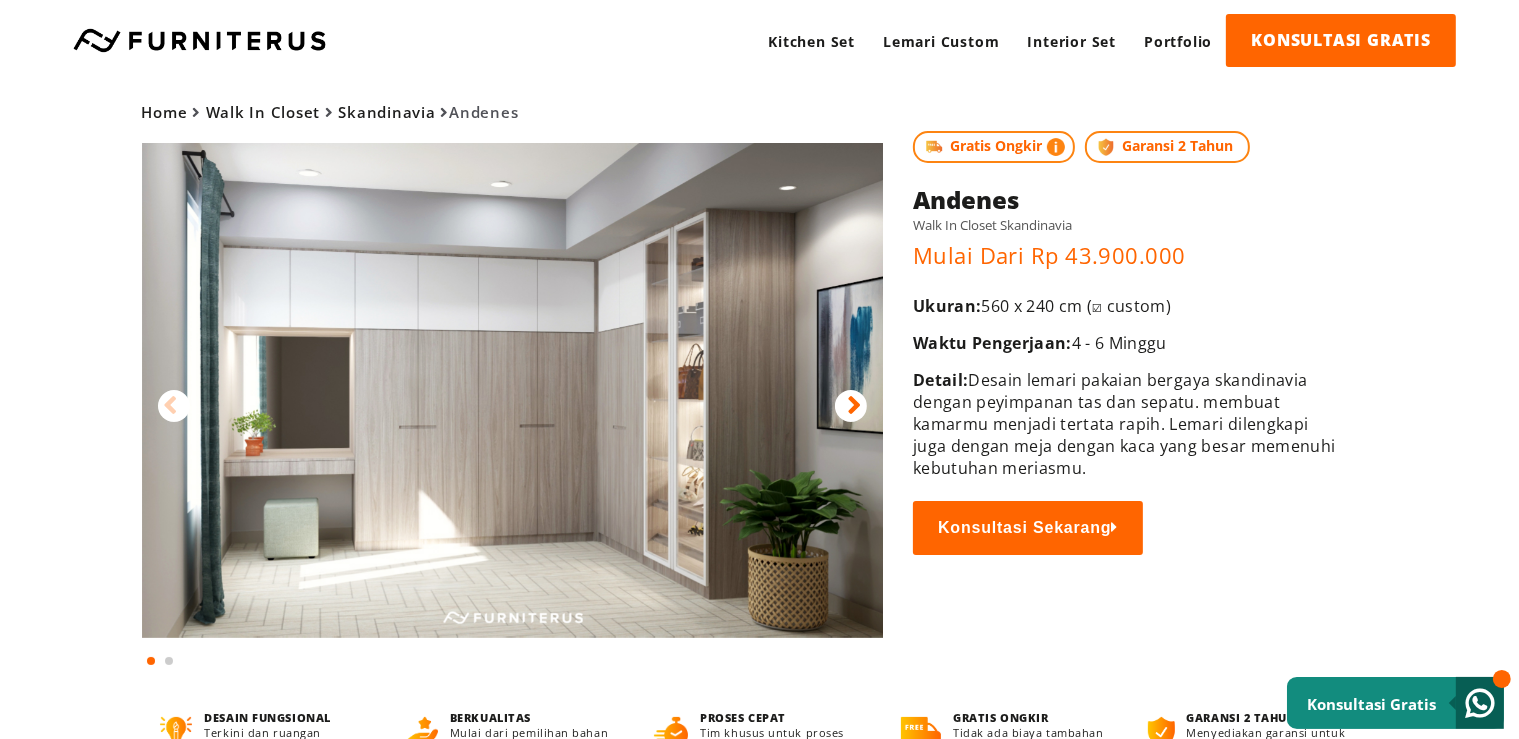 click at bounding box center [513, 390] 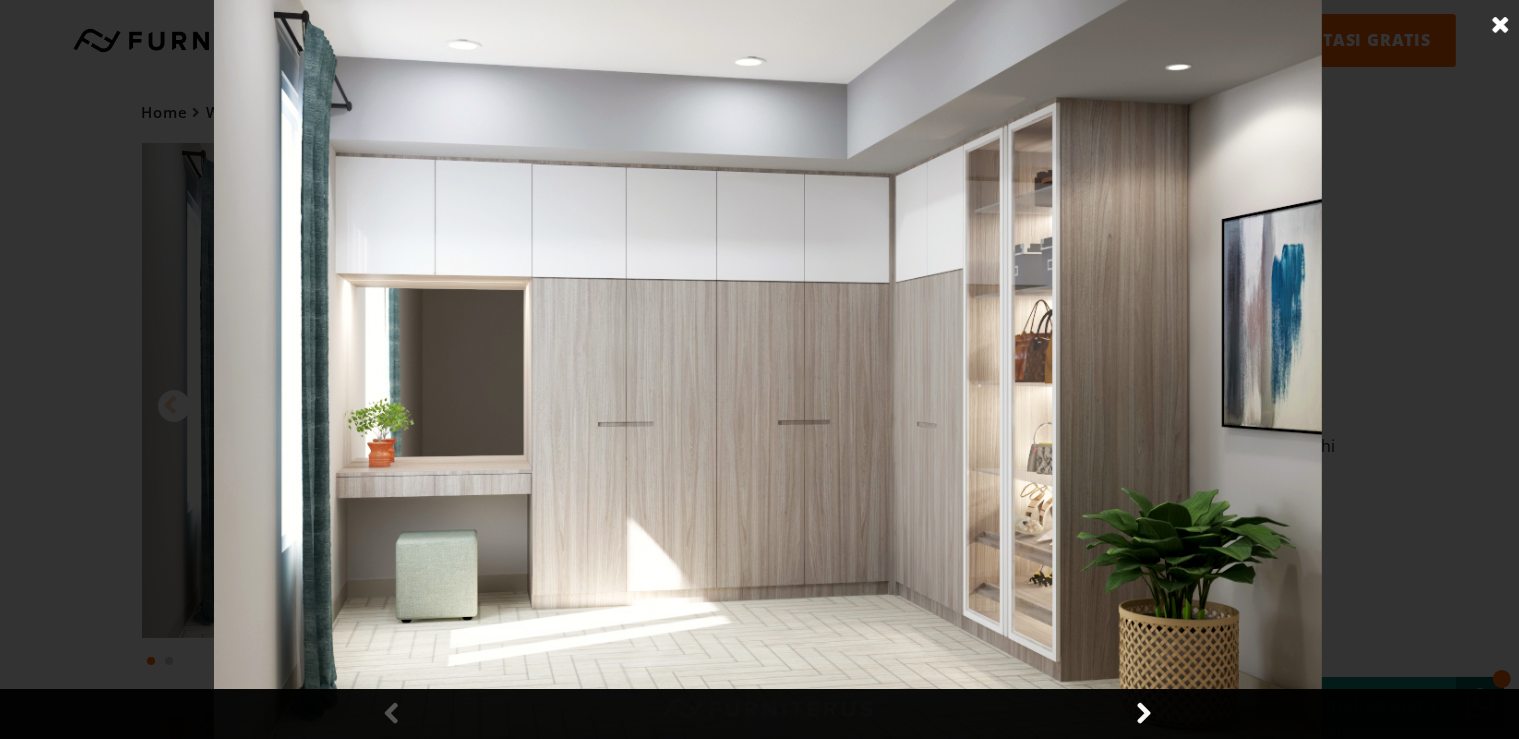 click at bounding box center (1143, 714) 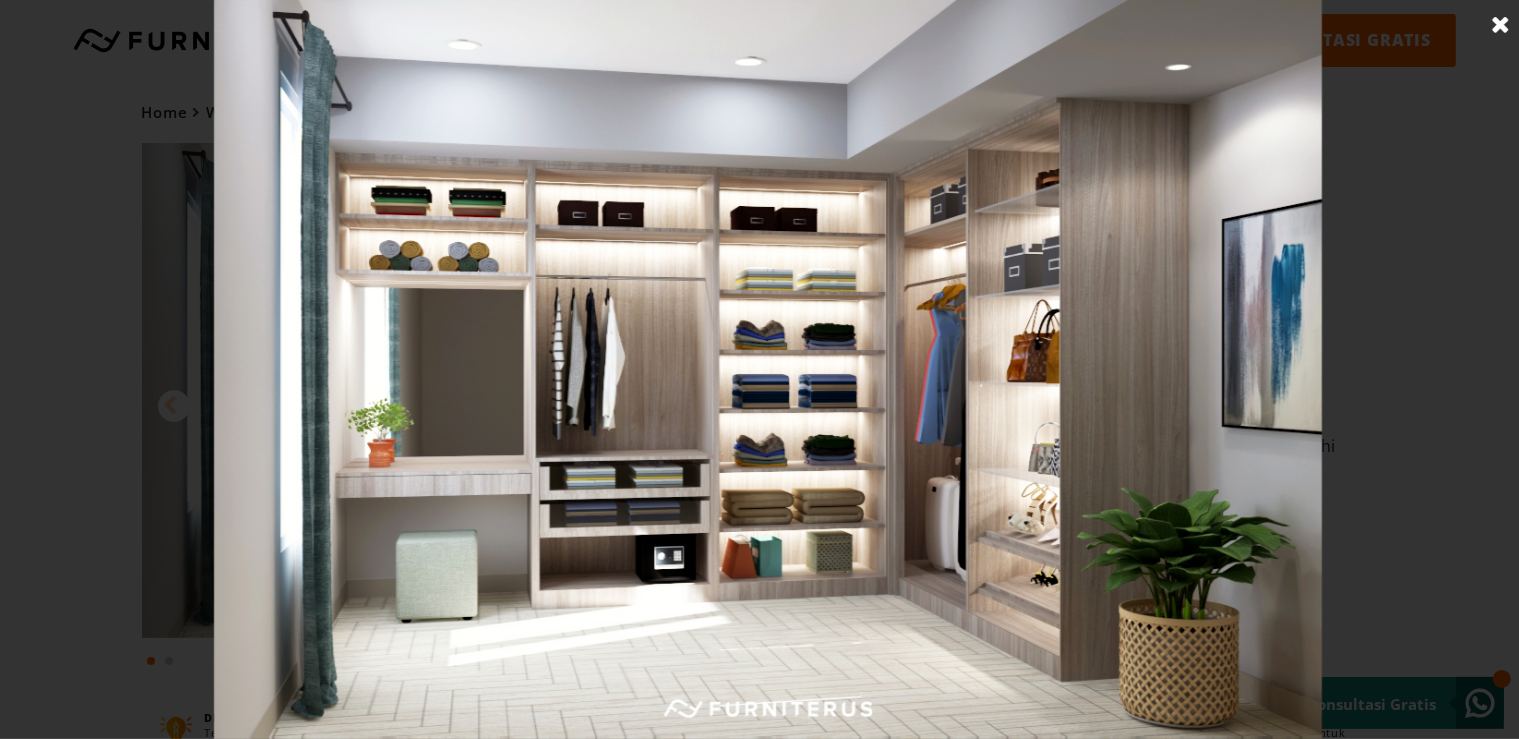 click at bounding box center [768, 369] 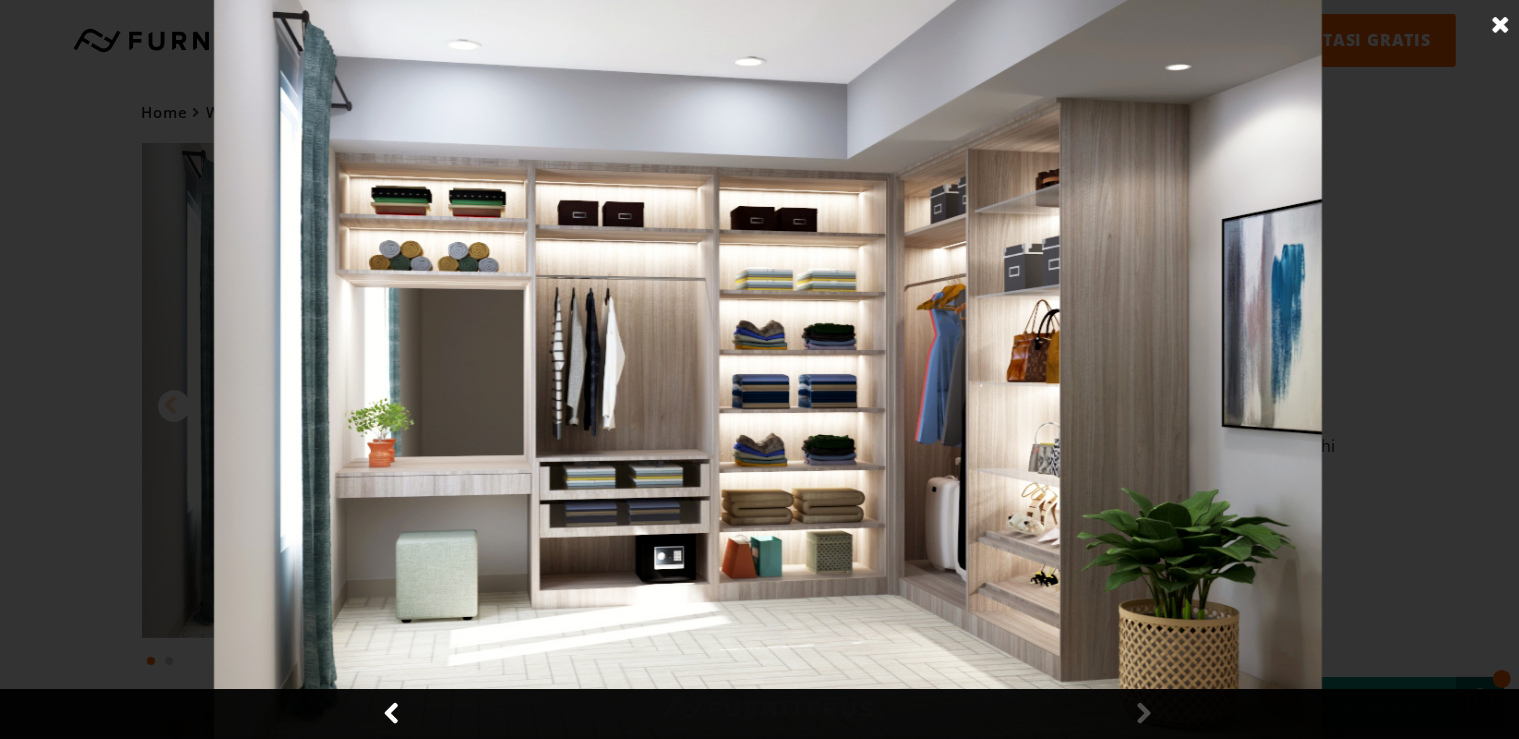 click at bounding box center (1501, 25) 